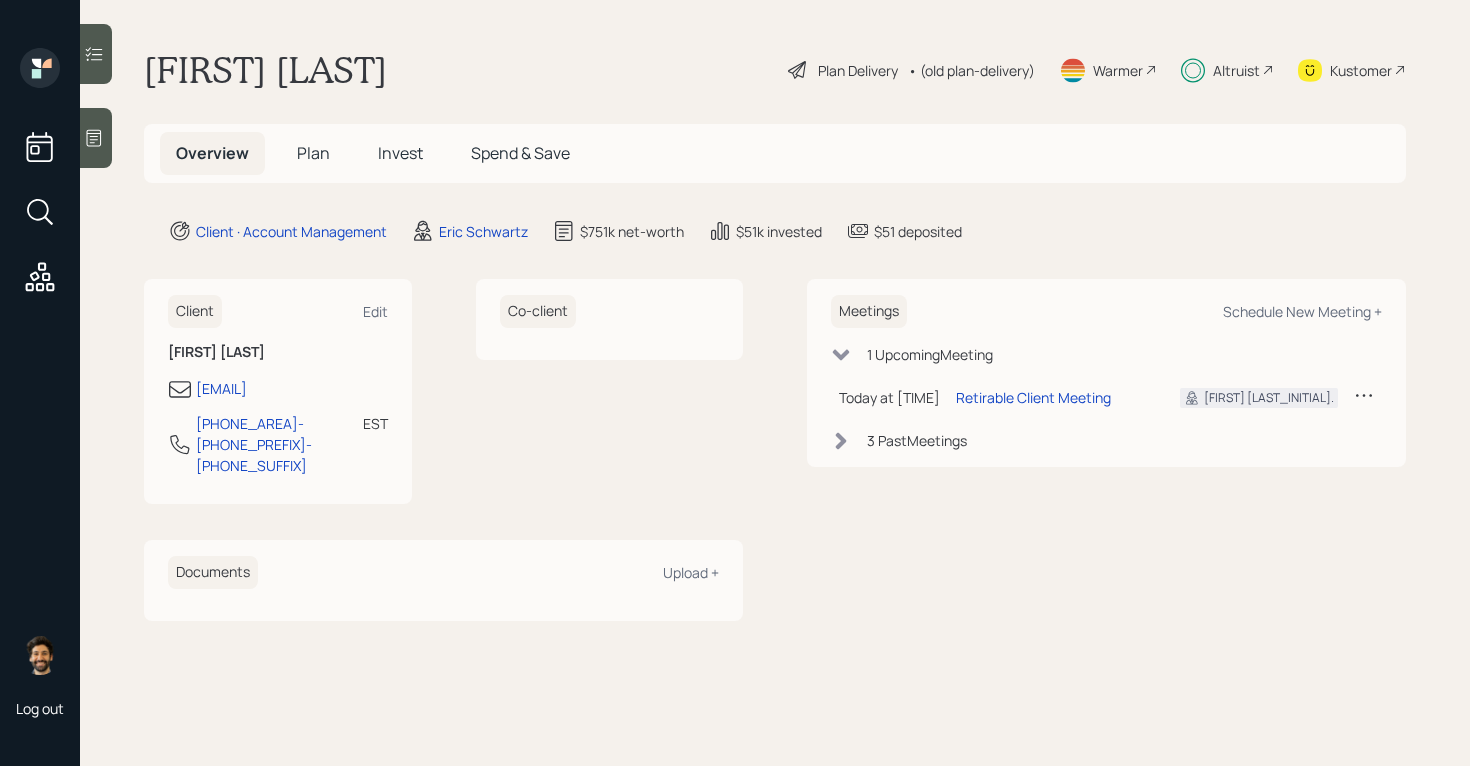 scroll, scrollTop: 0, scrollLeft: 0, axis: both 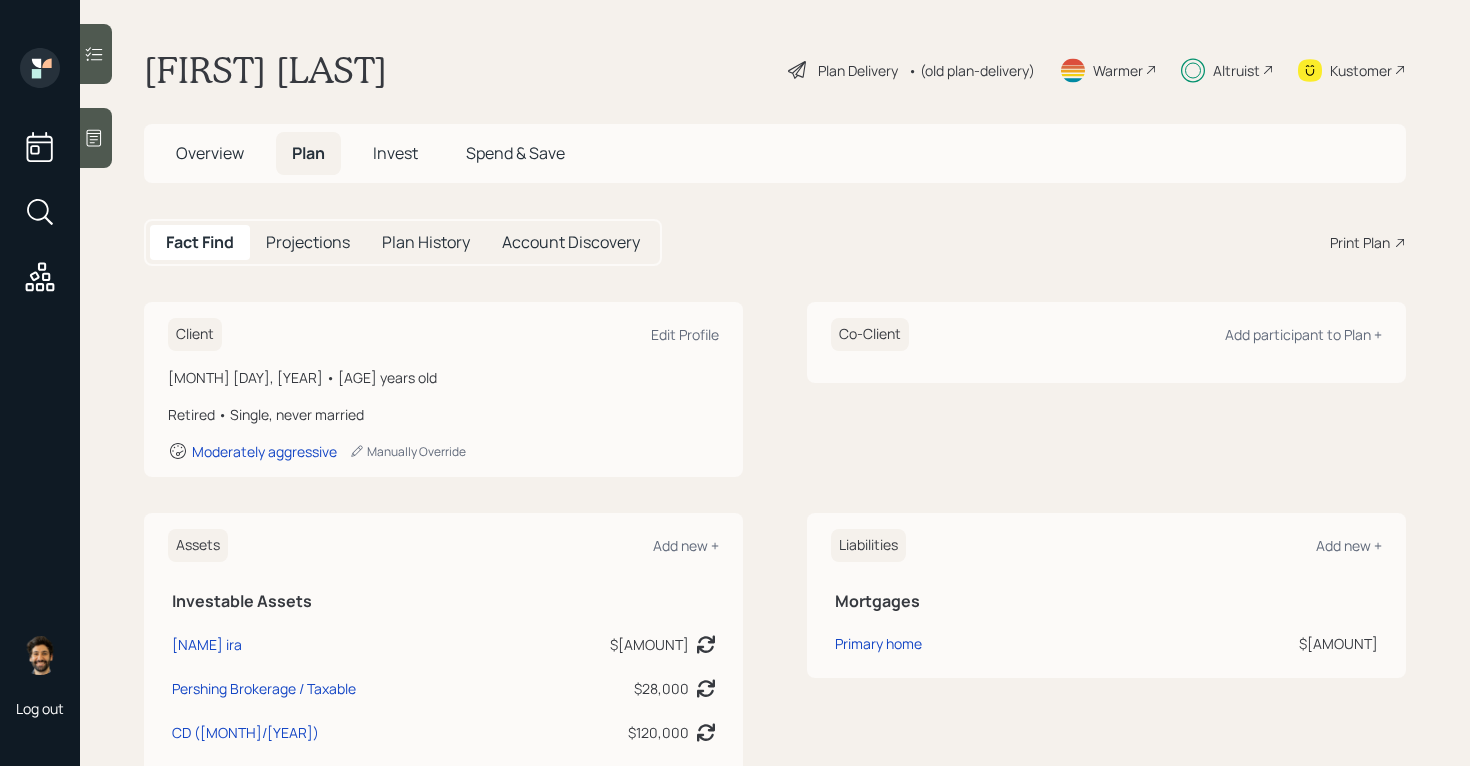 click on "• (old plan-delivery)" at bounding box center (971, 70) 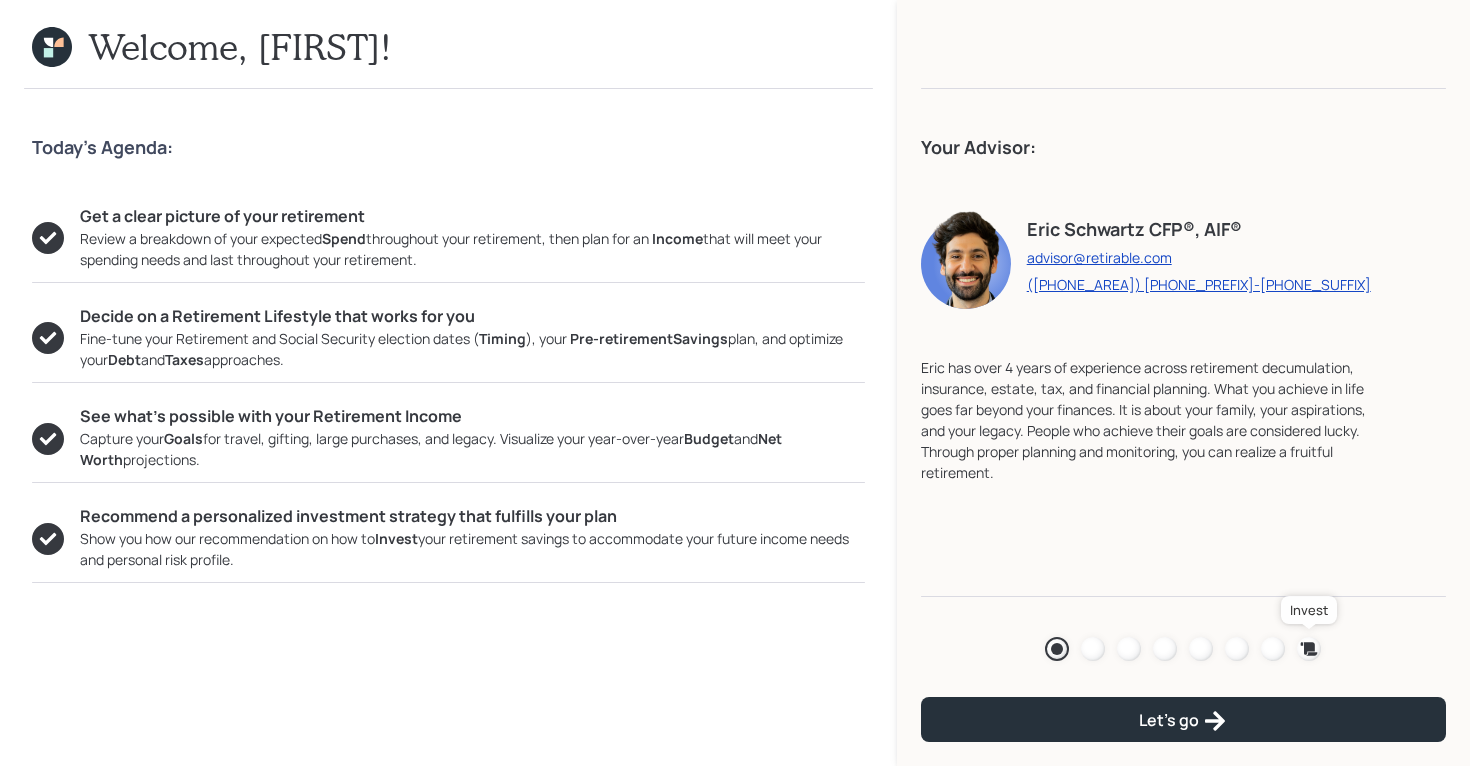 click 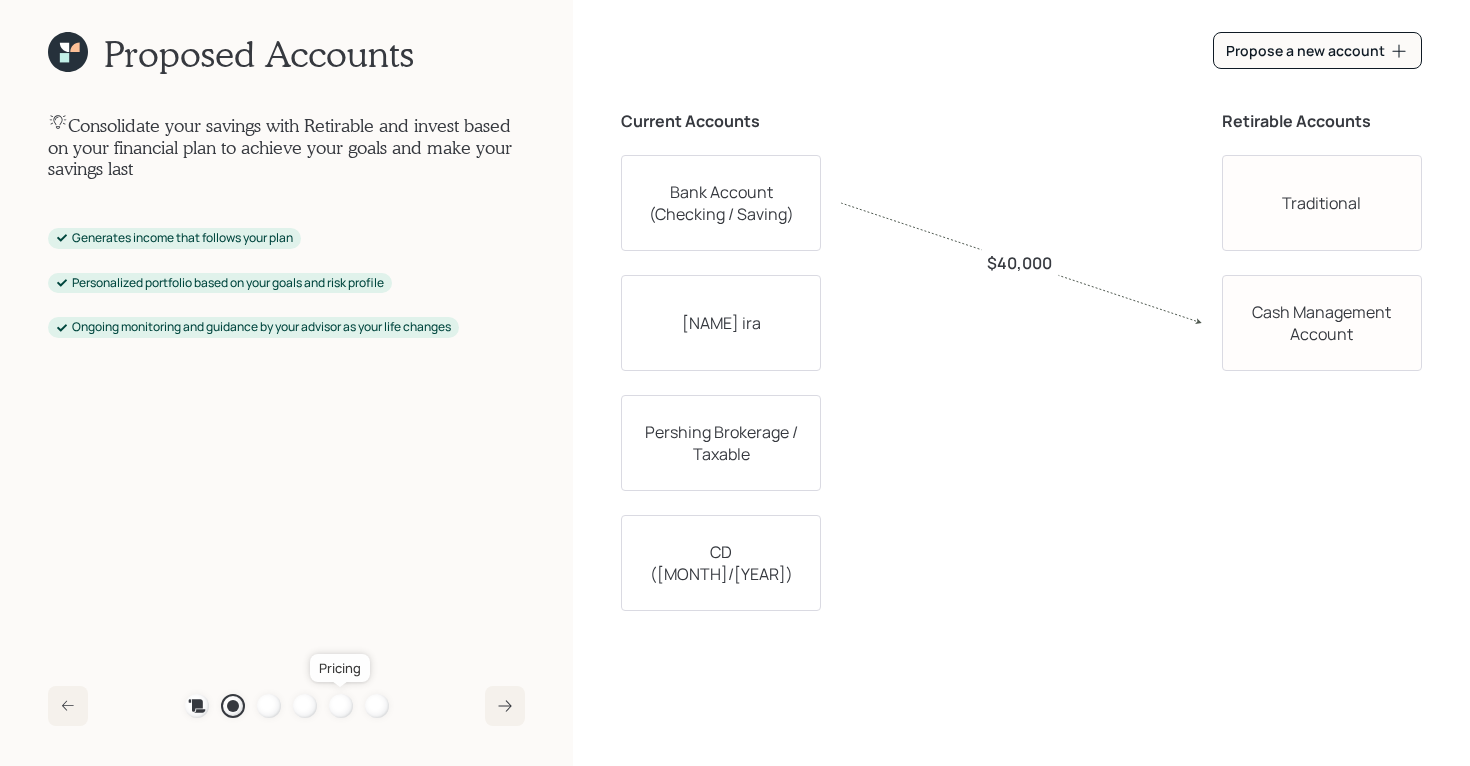 click at bounding box center [341, 706] 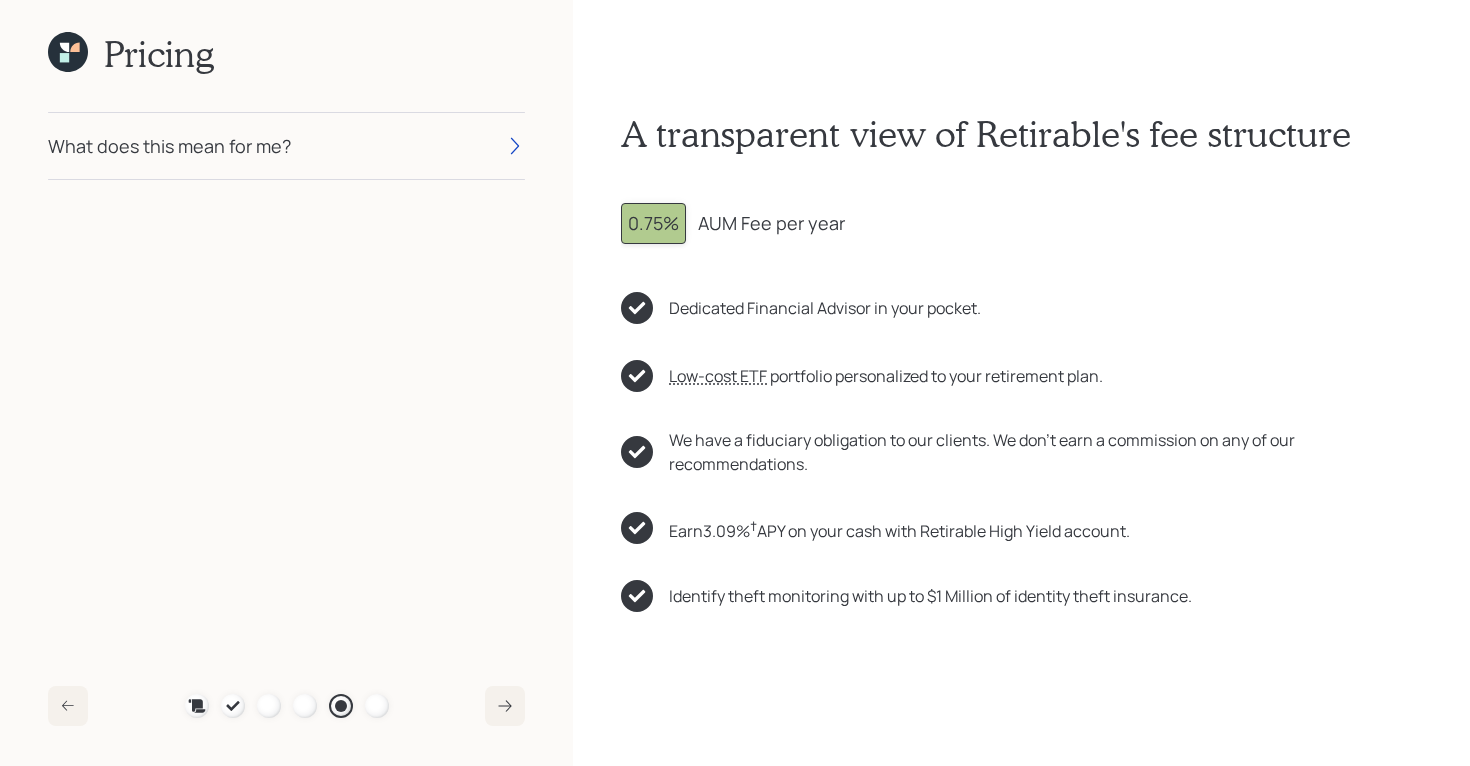 click on "What does this mean for me?" at bounding box center [286, 146] 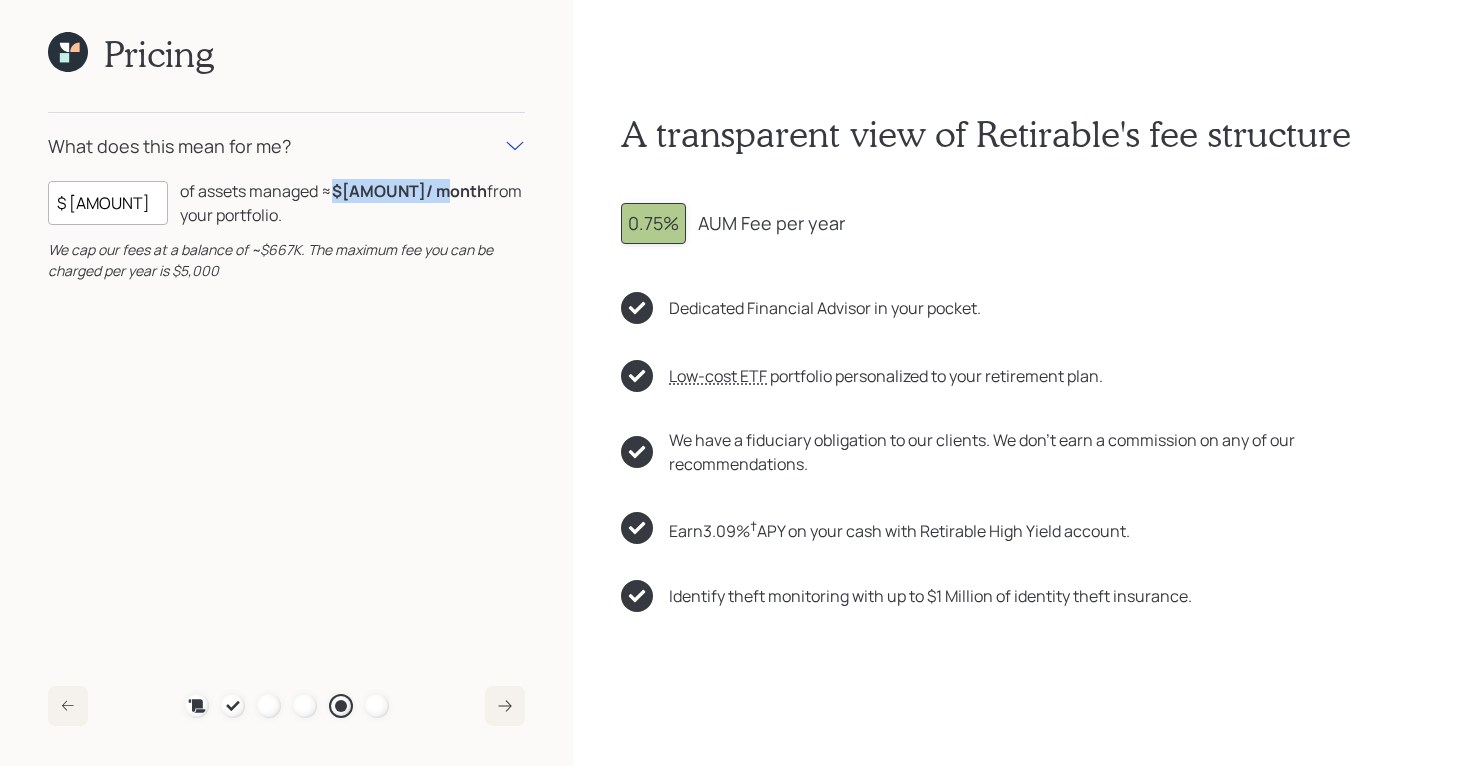 drag, startPoint x: 338, startPoint y: 187, endPoint x: 387, endPoint y: 187, distance: 49 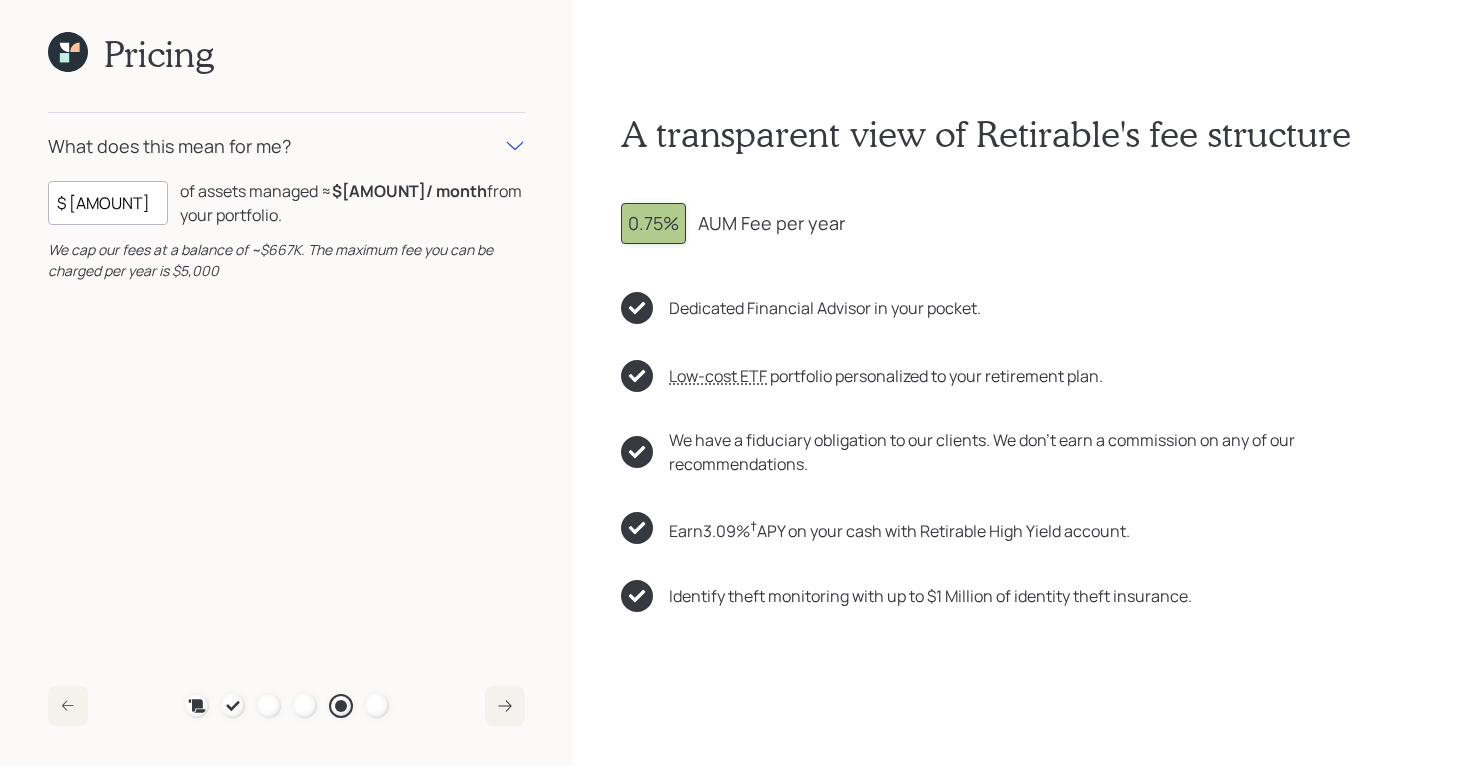 click 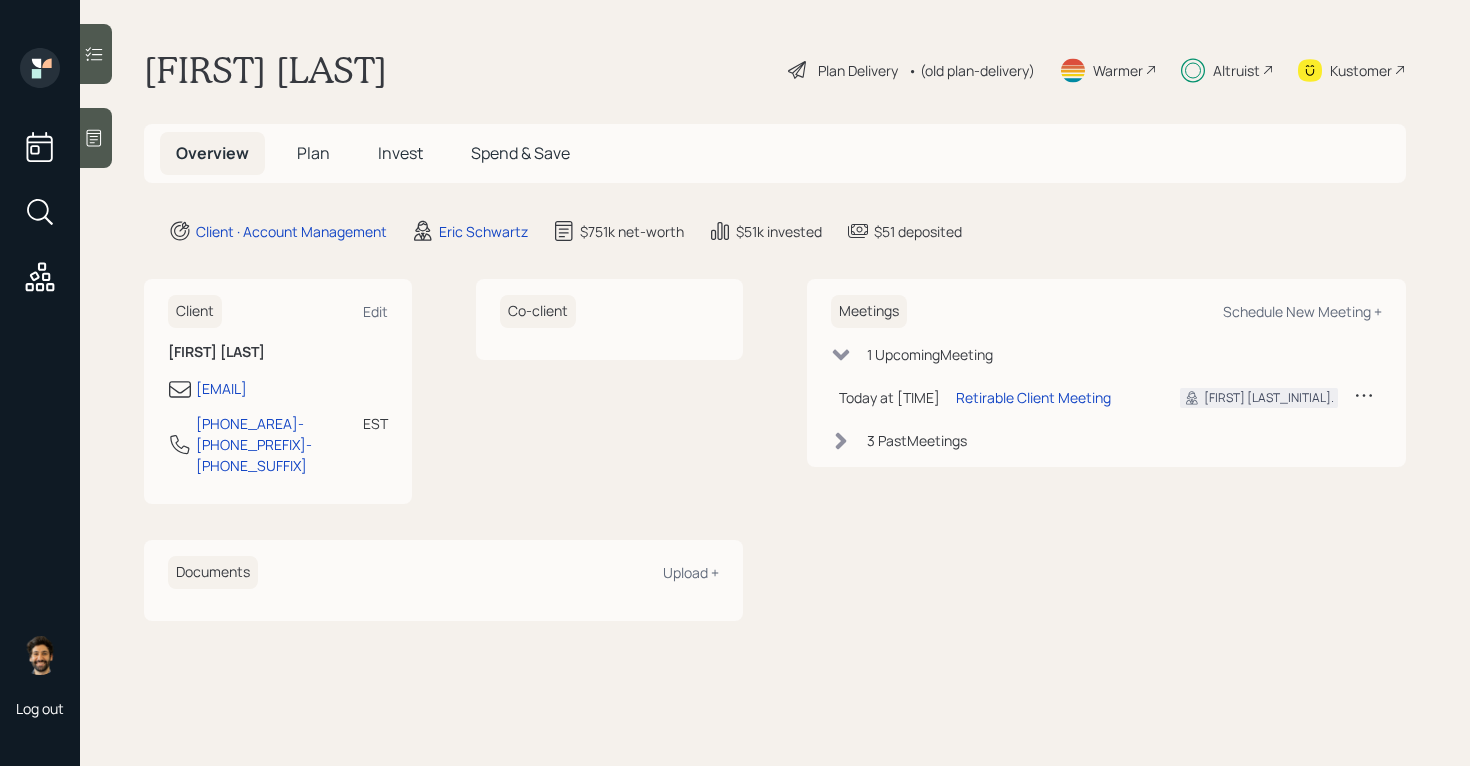 click on "Plan" at bounding box center (313, 153) 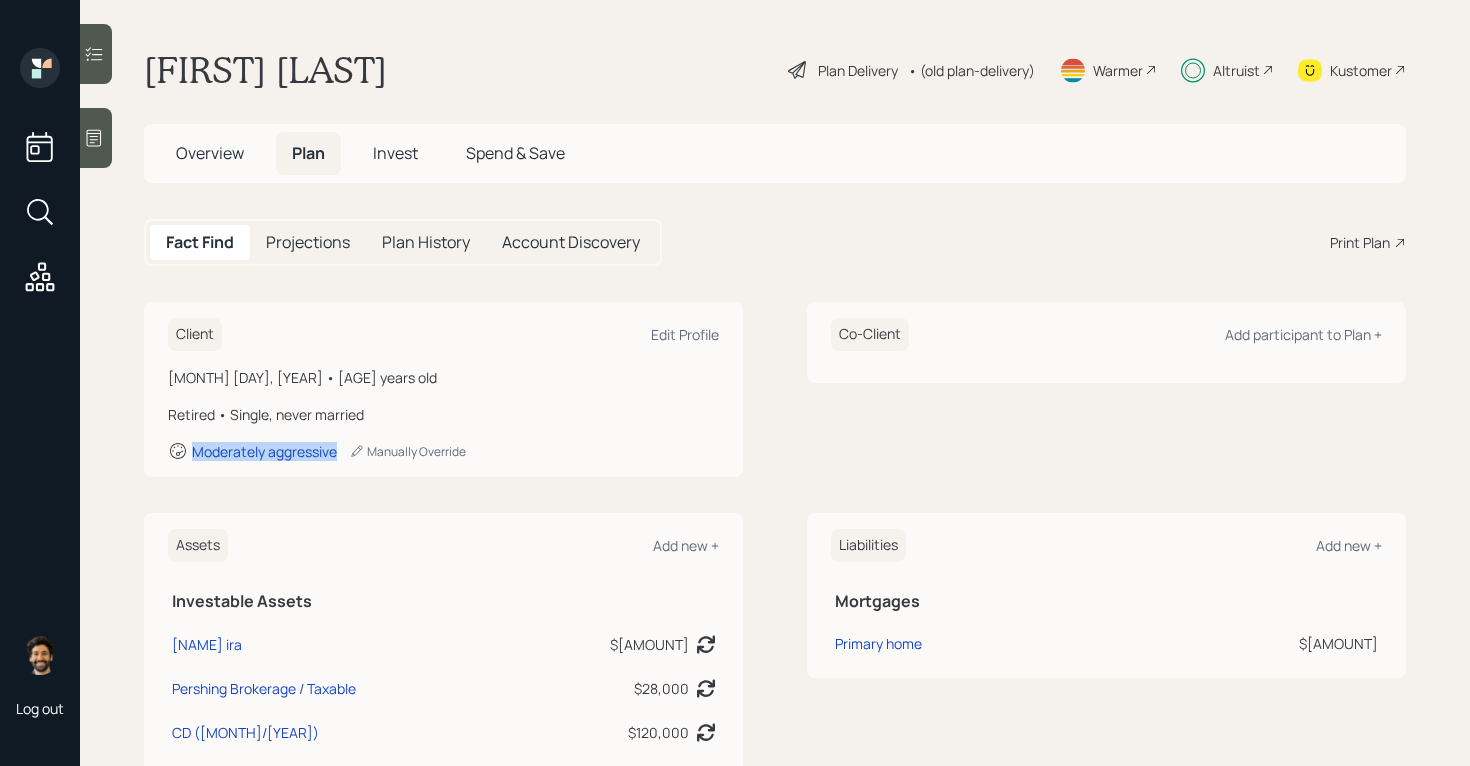 drag, startPoint x: 343, startPoint y: 453, endPoint x: 179, endPoint y: 447, distance: 164.10973 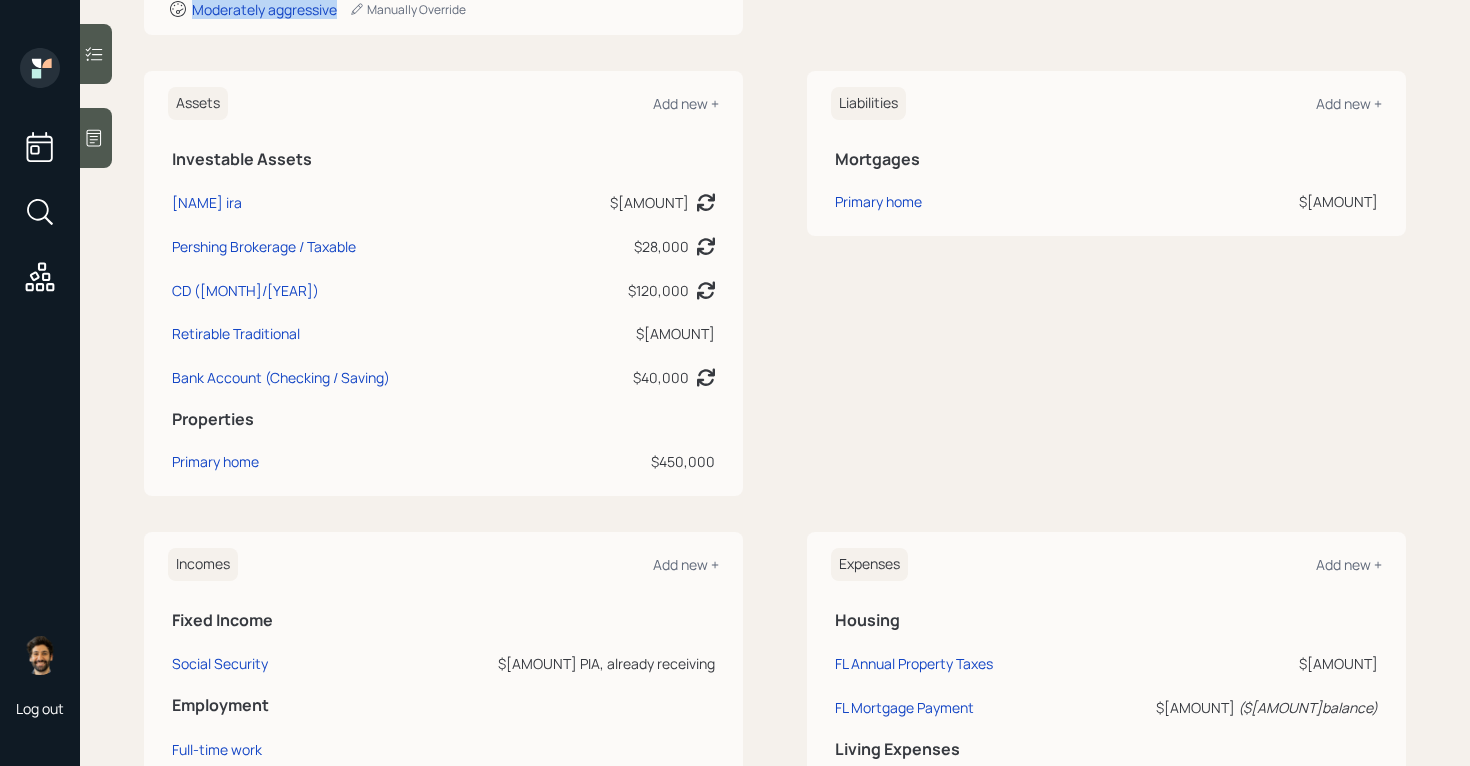 scroll, scrollTop: 435, scrollLeft: 0, axis: vertical 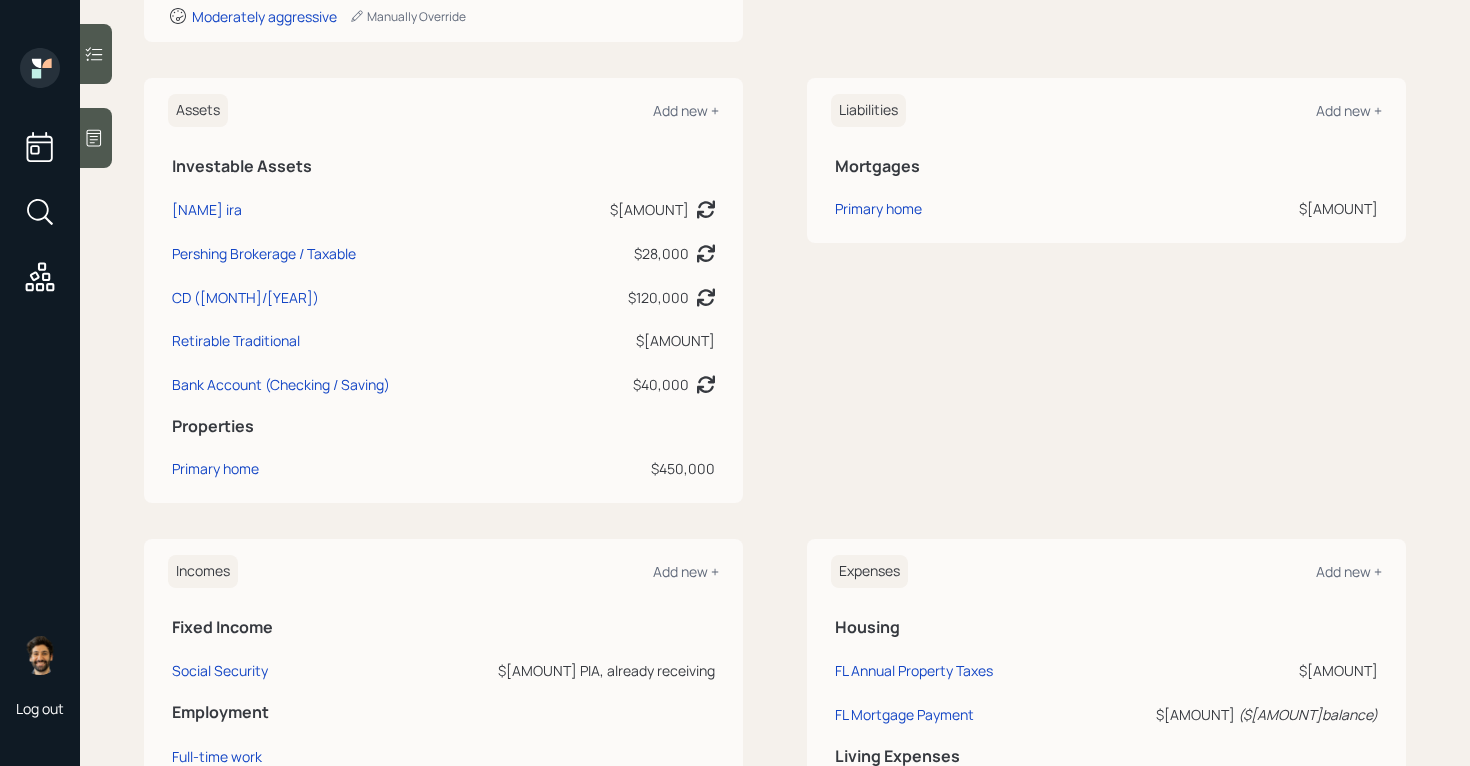 click on "$[AMOUNT] Asset balance last updated on [DATE]. Last year it was expected to distribute $[AMOUNT]." at bounding box center [627, 206] 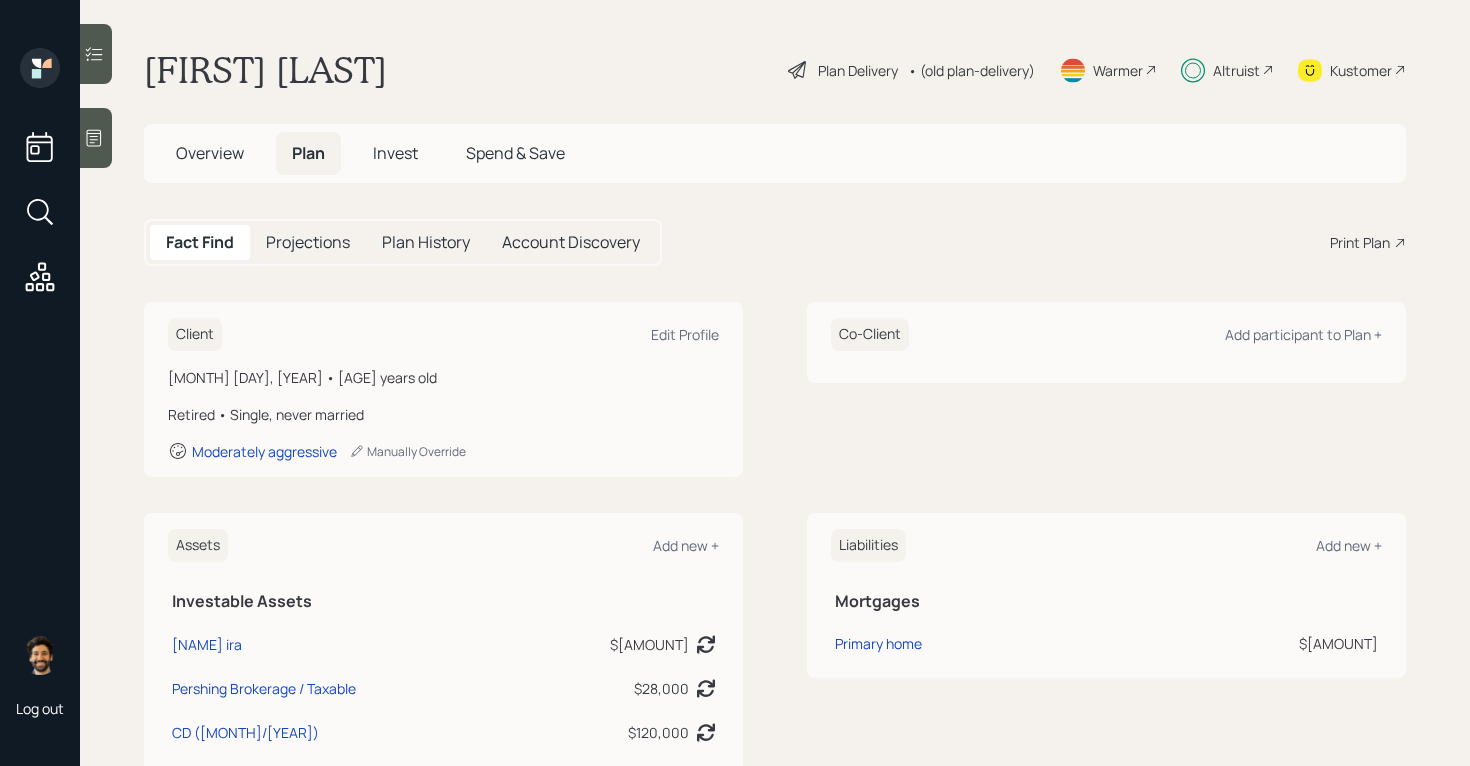 click on "• (old plan-delivery)" at bounding box center [971, 70] 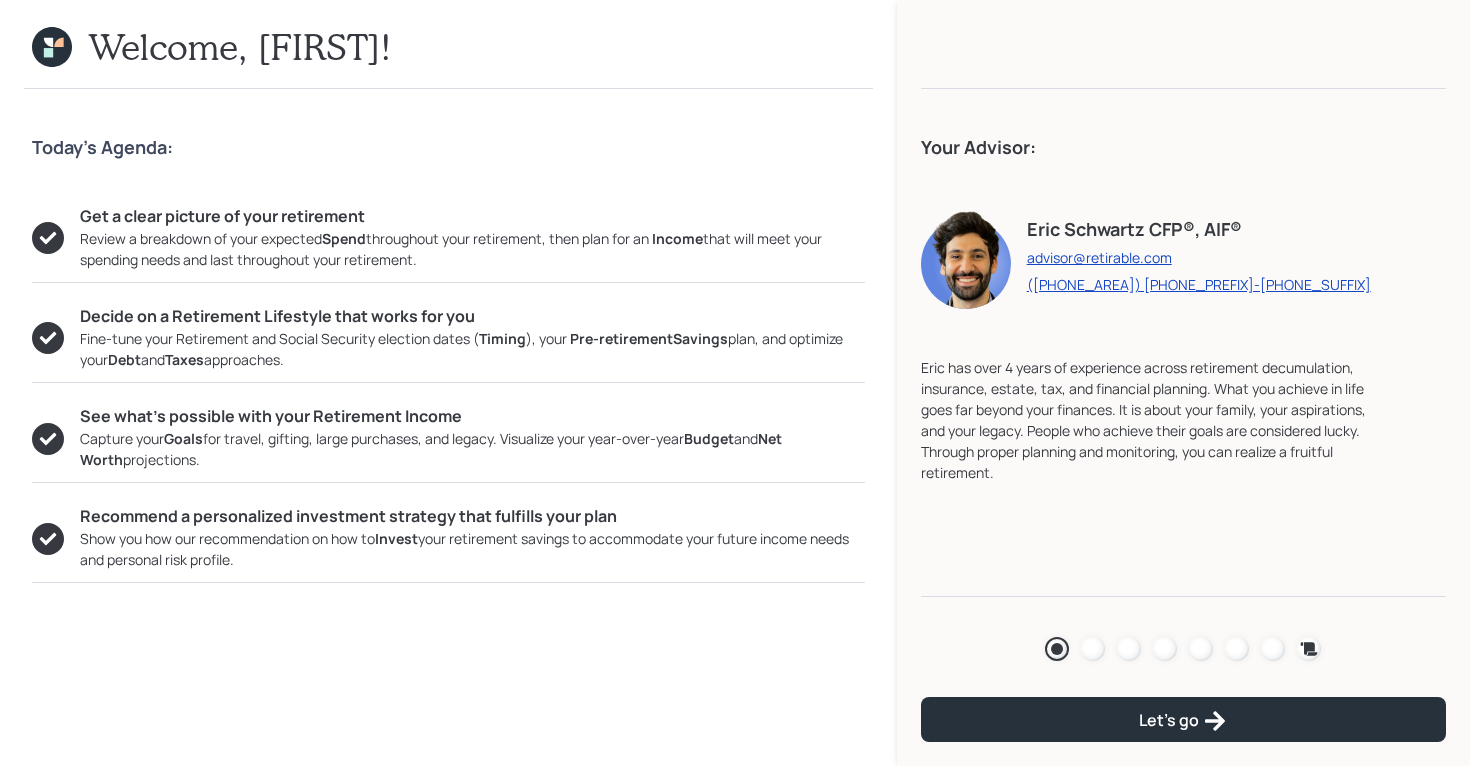 click on "Agenda Review Income Spend Net-worth Budget Taxes Invest" at bounding box center [1183, 649] 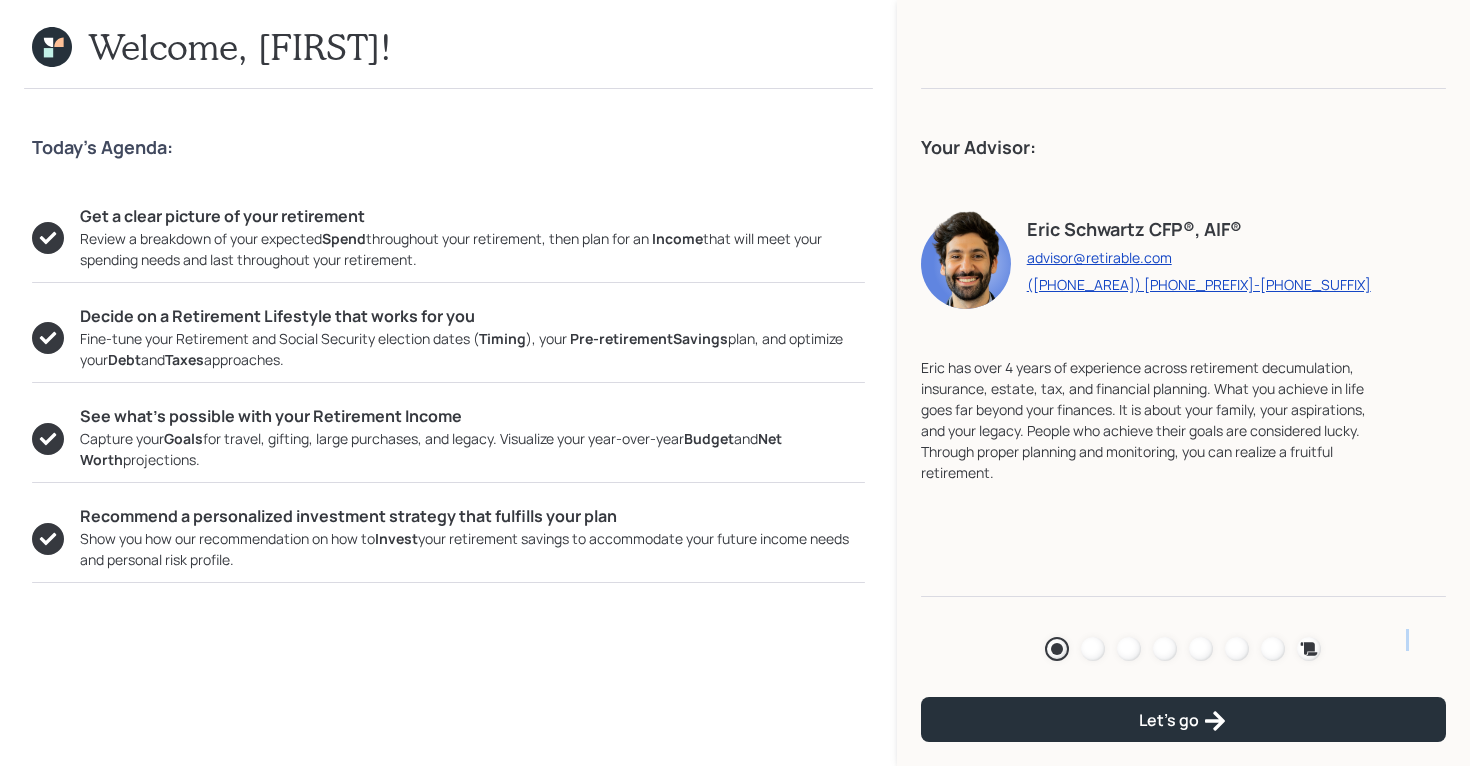 click on "Agenda Review Income Spend Net-worth Budget Taxes Invest" at bounding box center (1183, 649) 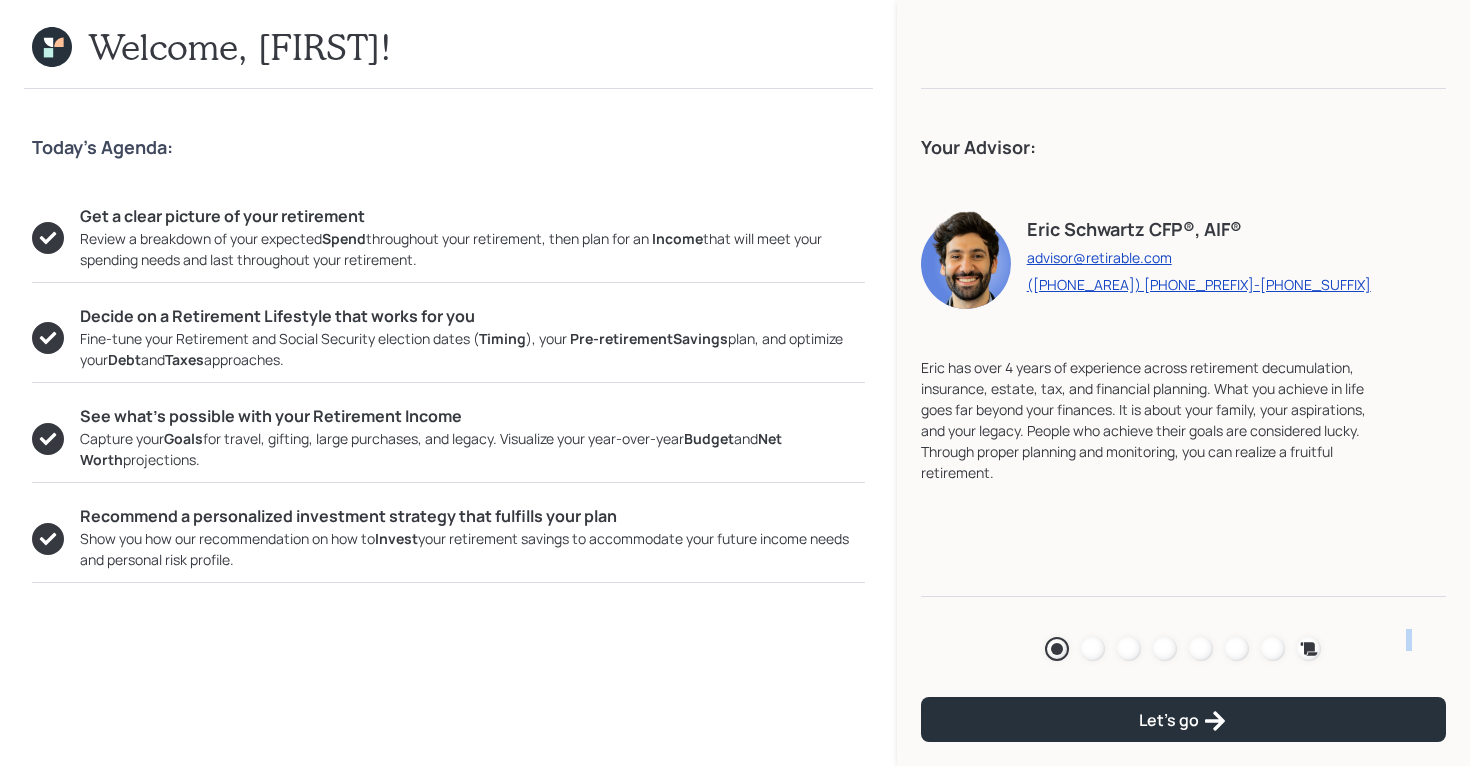 click on "Agenda Review Income Spend Net-worth Budget Taxes Invest" at bounding box center (1183, 649) 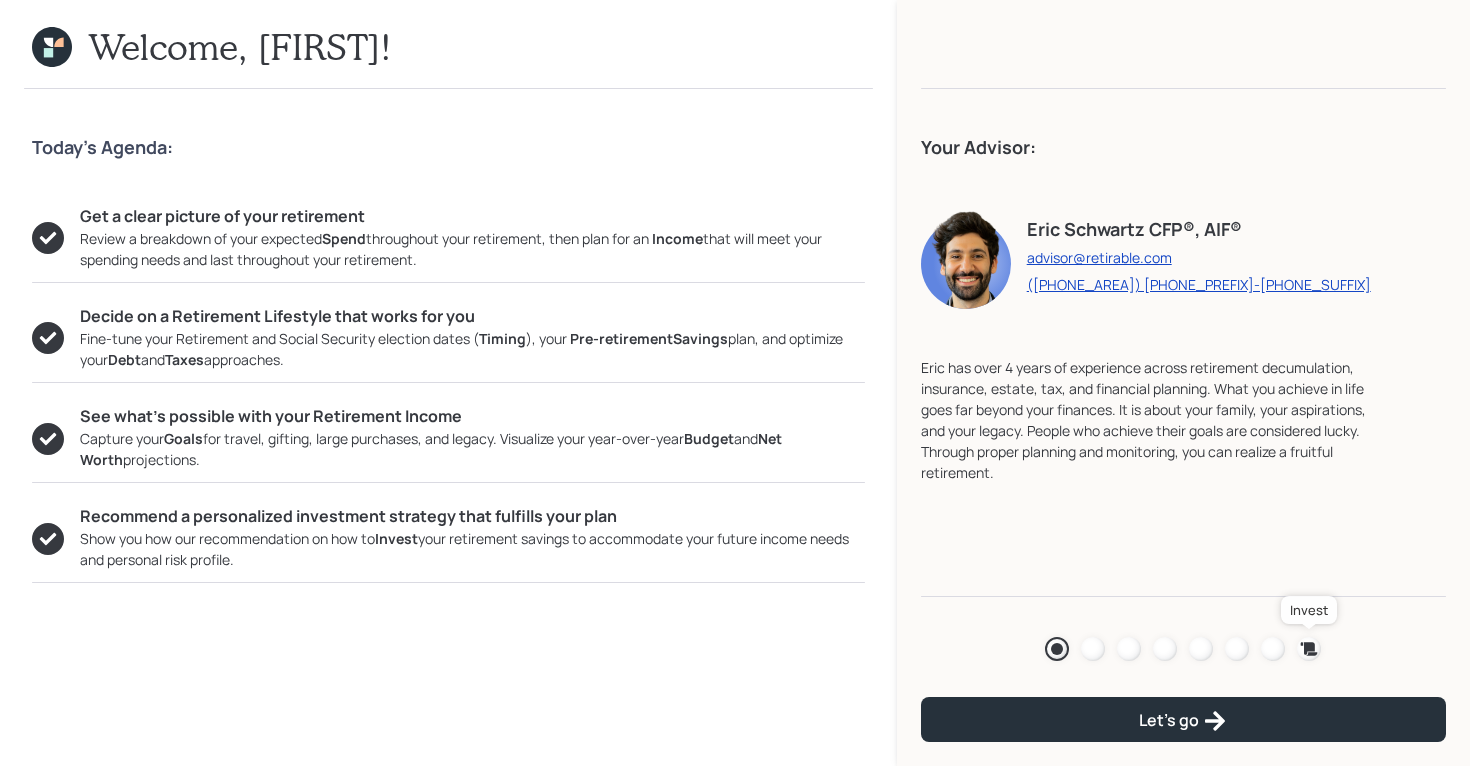 click 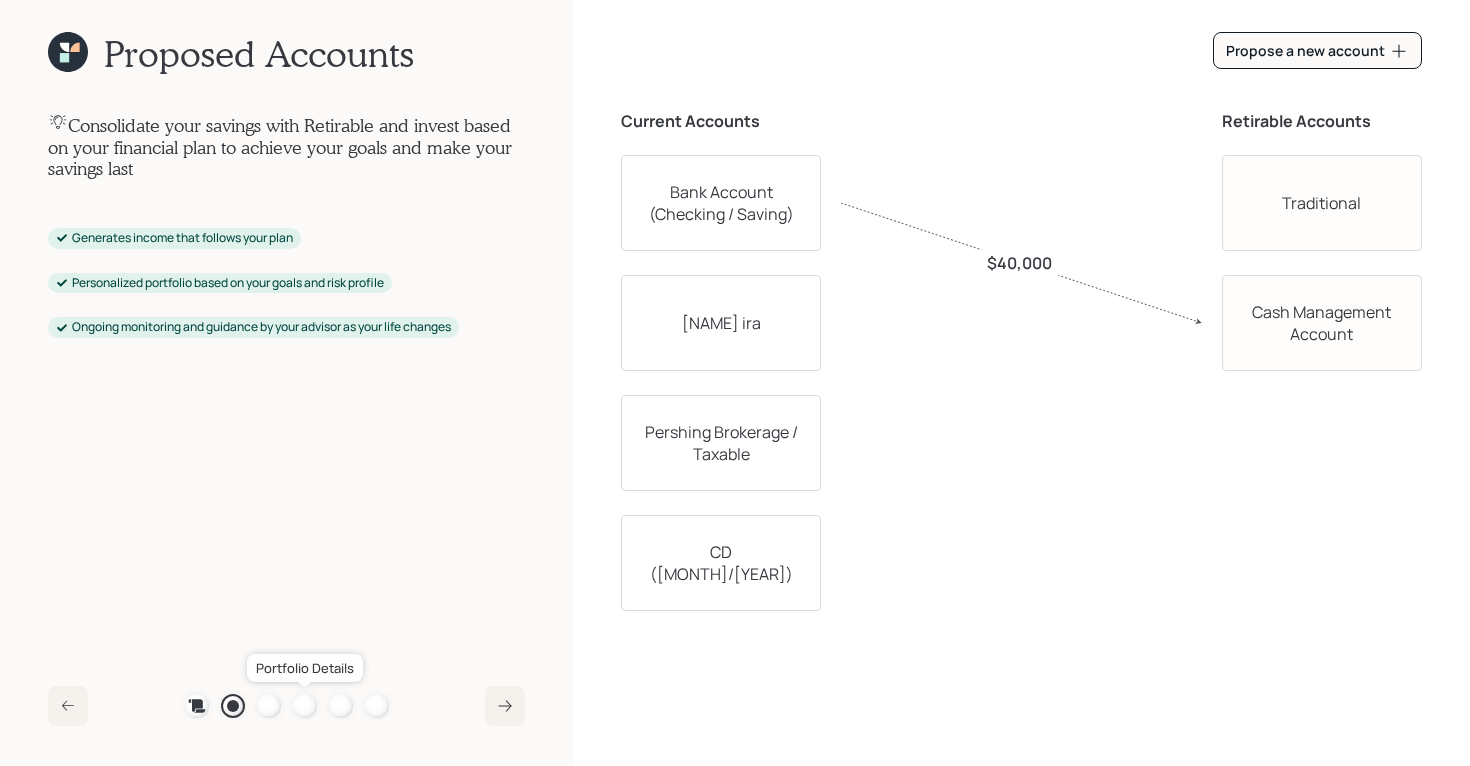 click at bounding box center (305, 706) 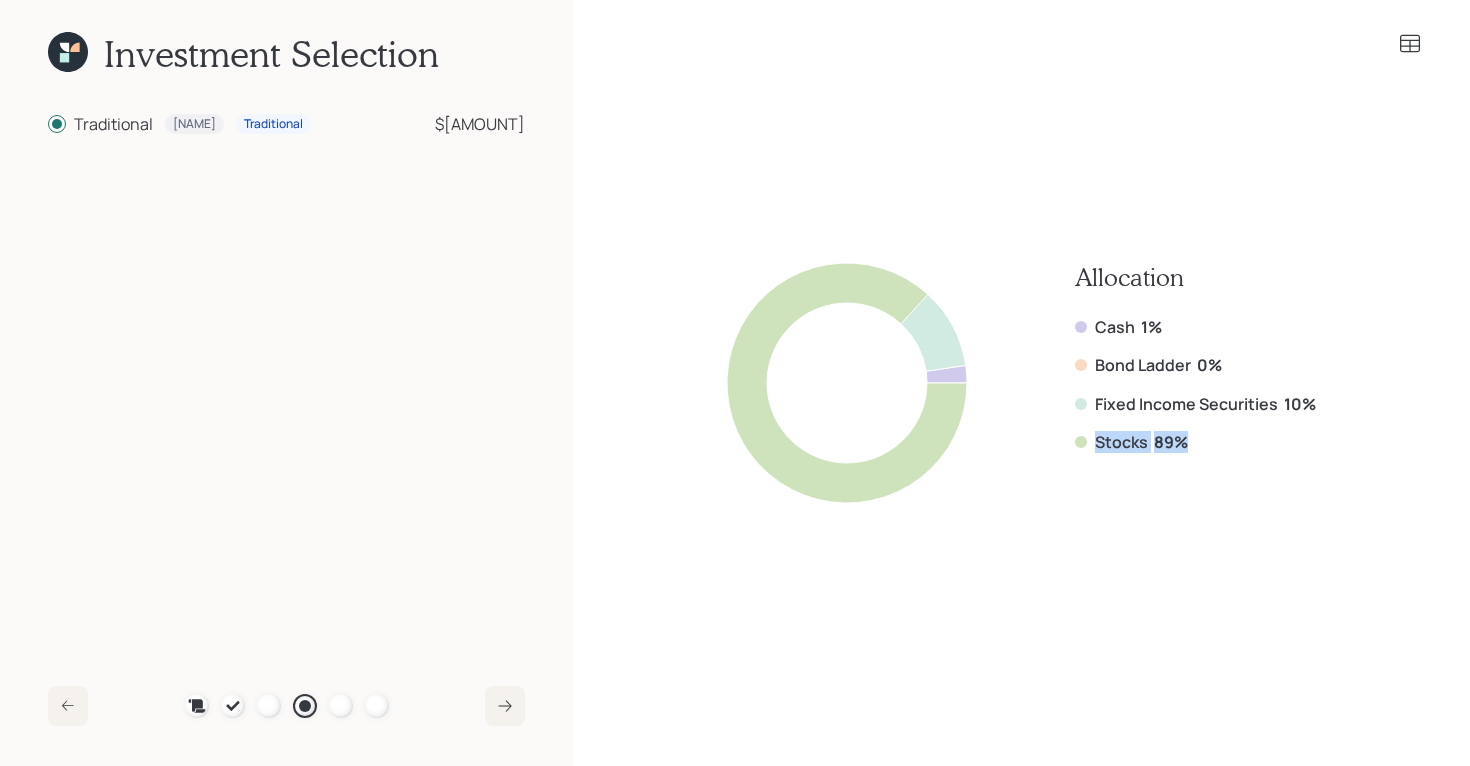 drag, startPoint x: 1198, startPoint y: 451, endPoint x: 1091, endPoint y: 440, distance: 107.563934 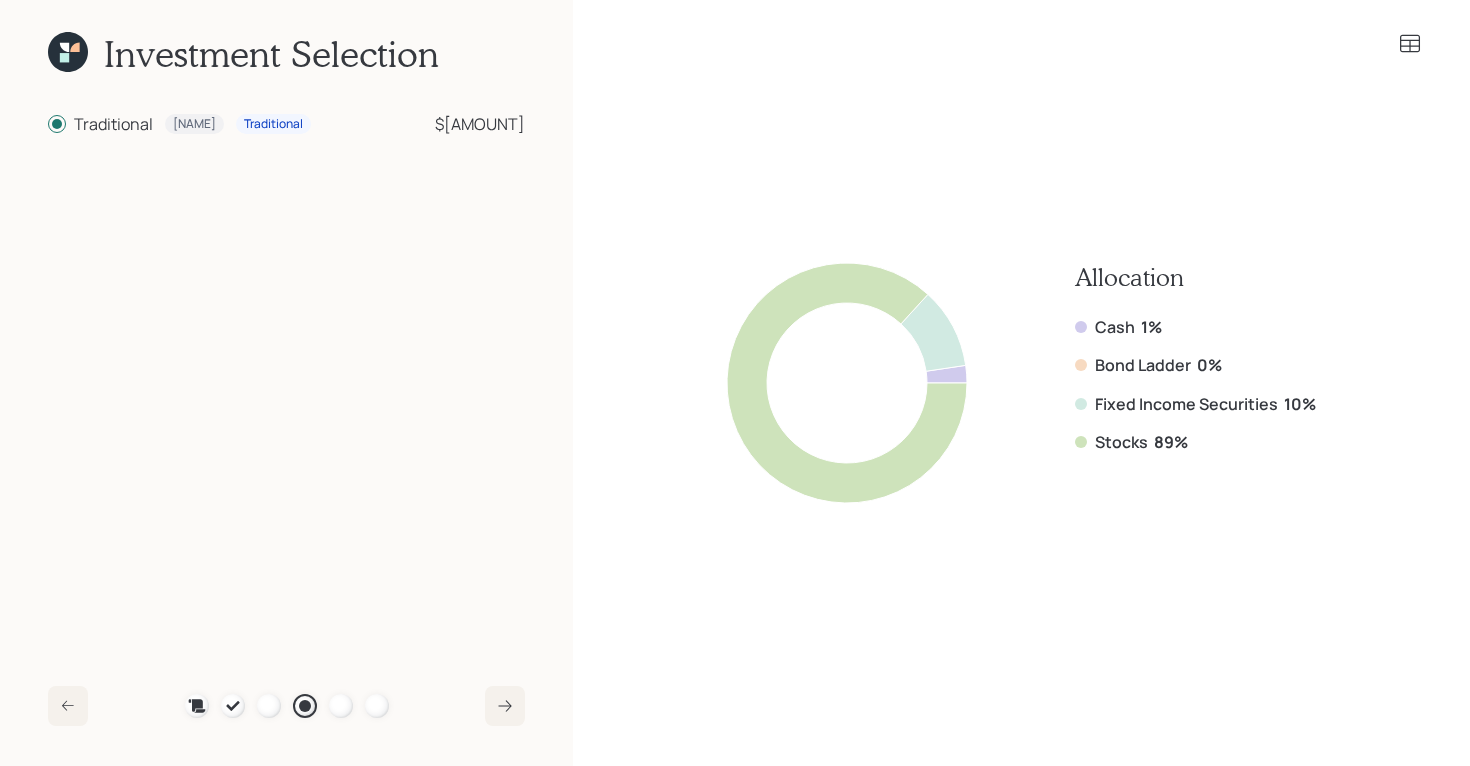 click 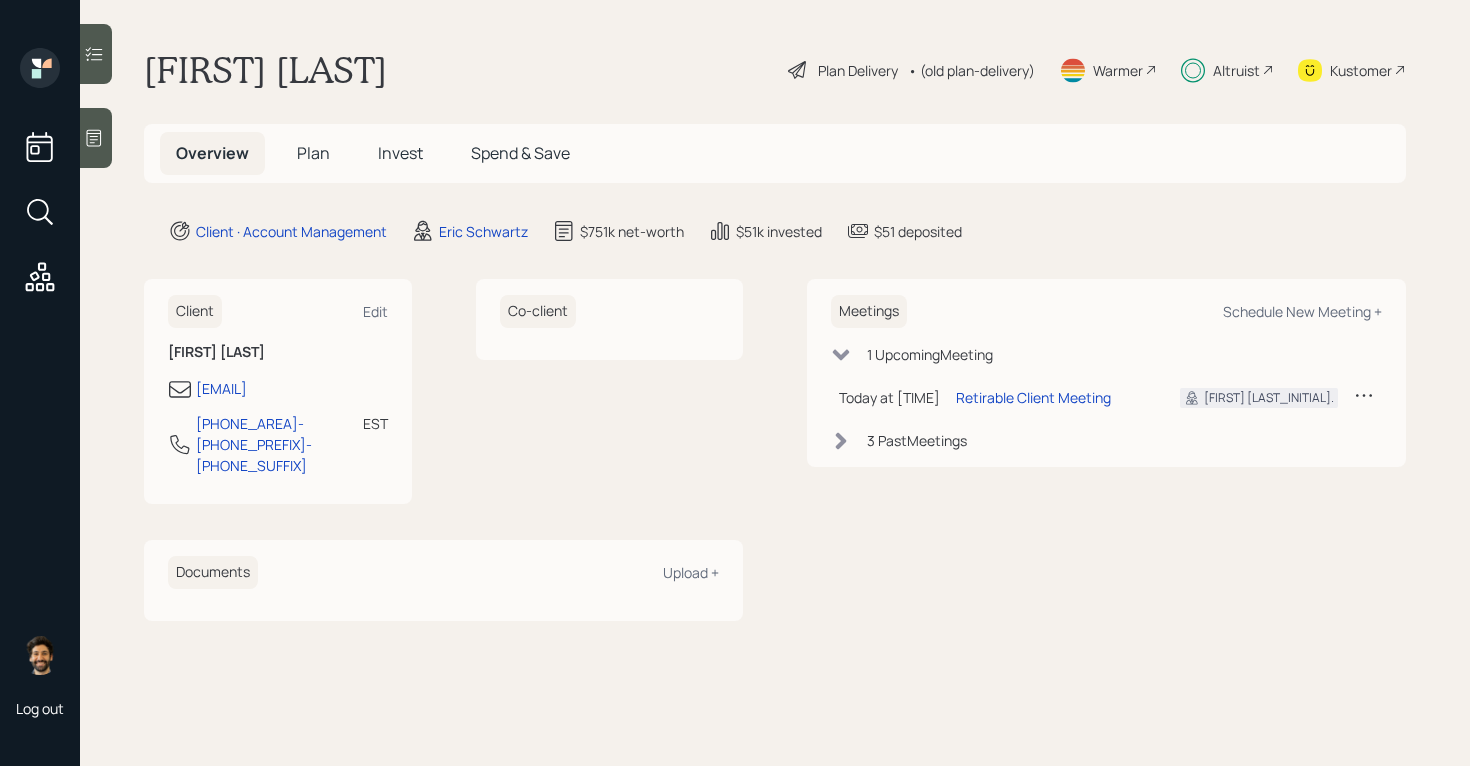 click on "Plan" at bounding box center (313, 153) 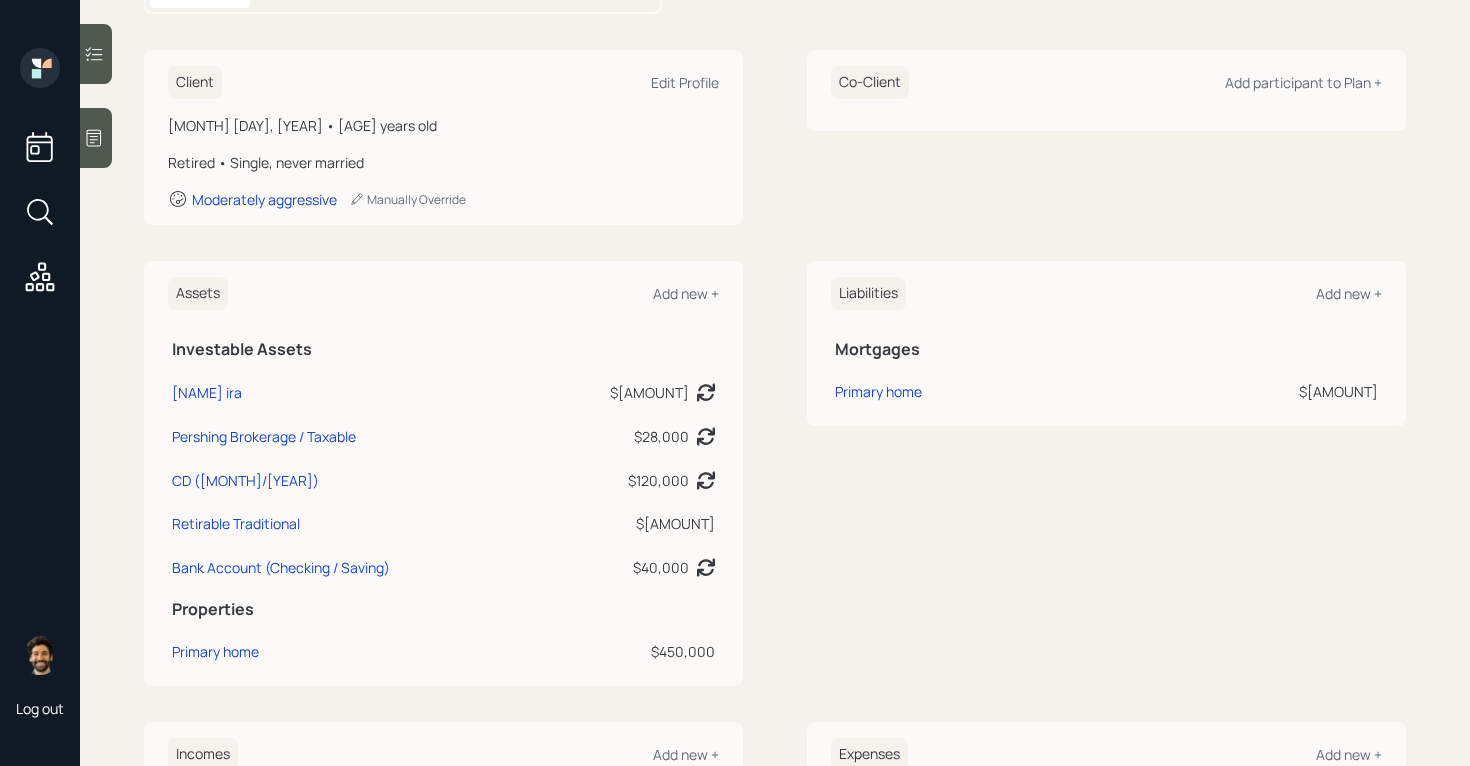 scroll, scrollTop: 276, scrollLeft: 0, axis: vertical 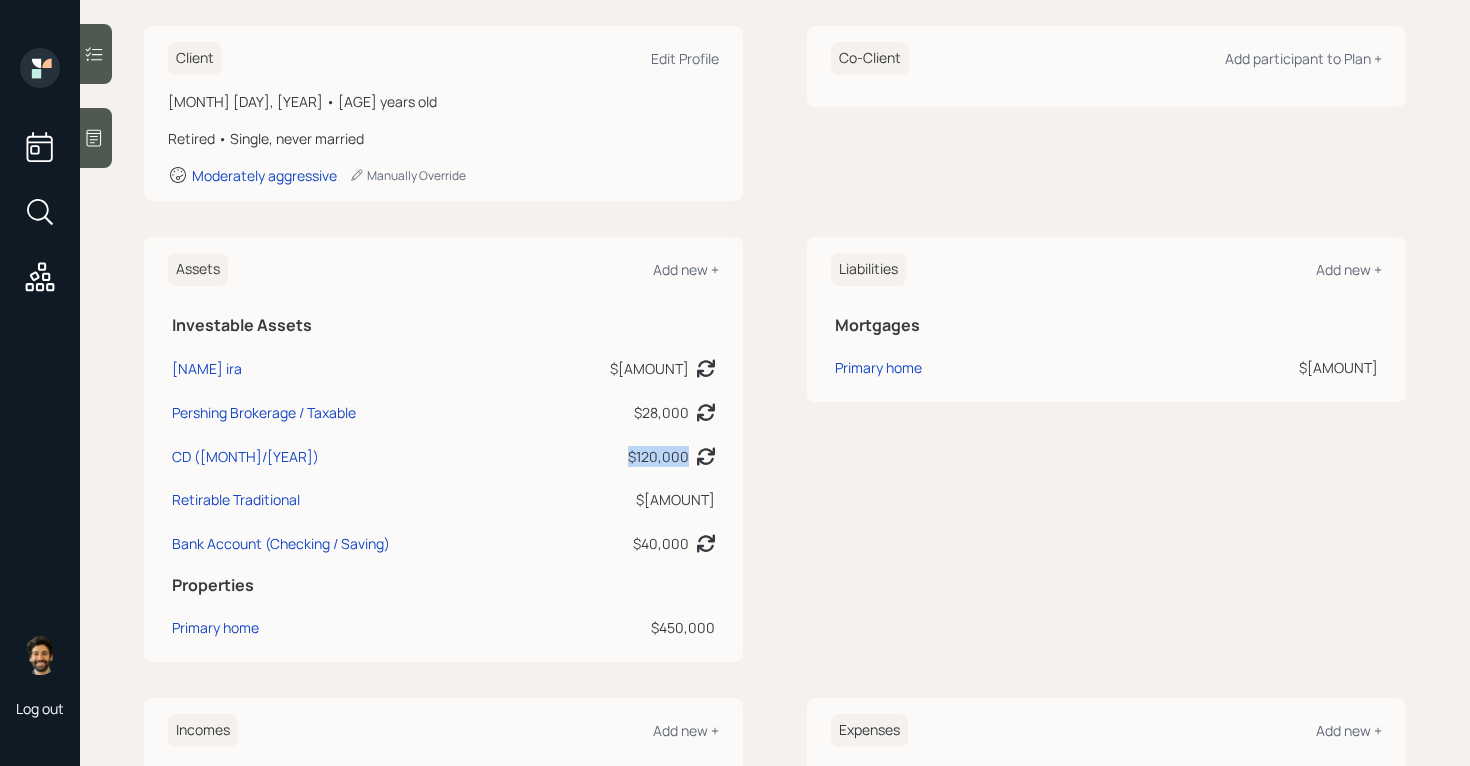 drag, startPoint x: 690, startPoint y: 457, endPoint x: 623, endPoint y: 459, distance: 67.02985 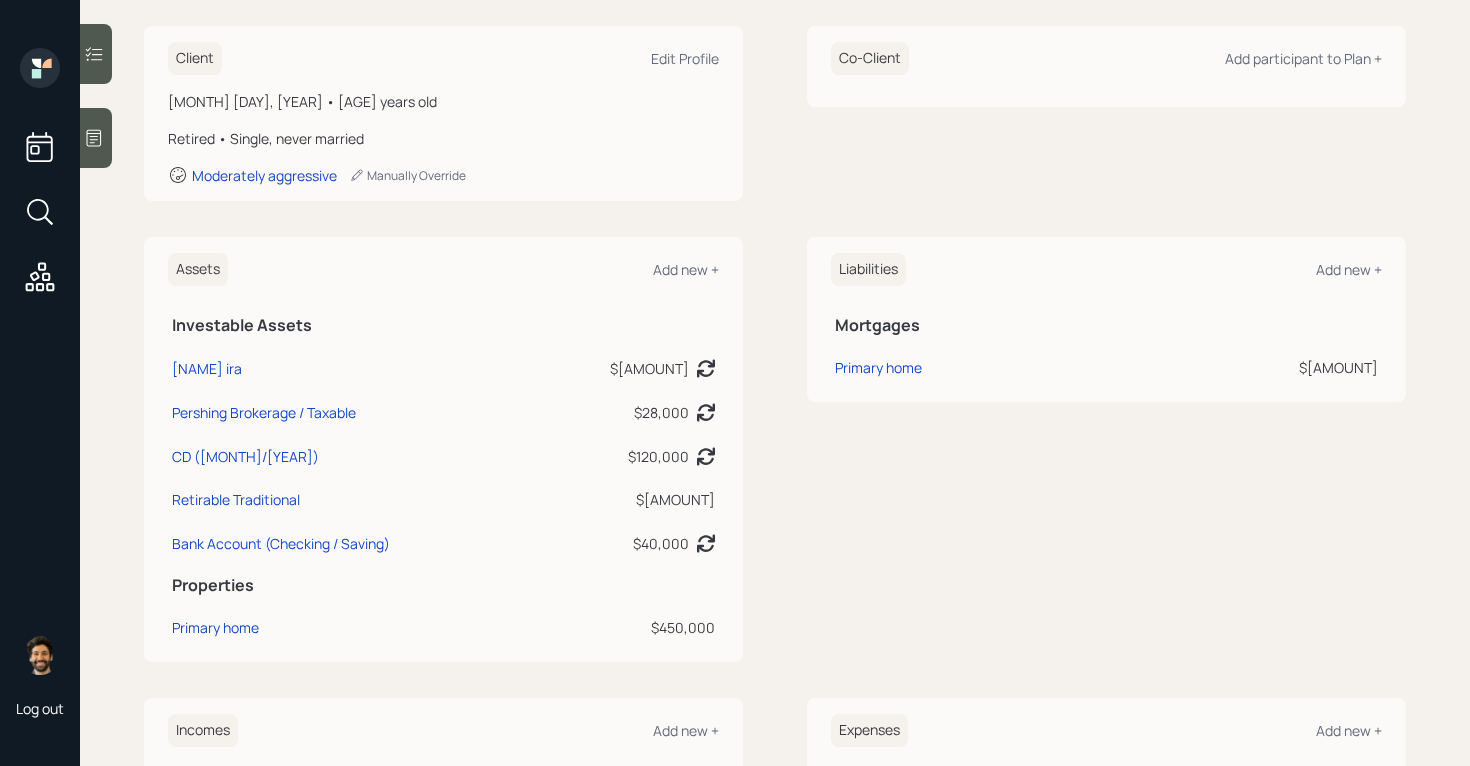 click on "$[AMOUNT] Asset balance last updated on [DATE]. Last year it was expected to distribute $[AMOUNT]." at bounding box center [627, 453] 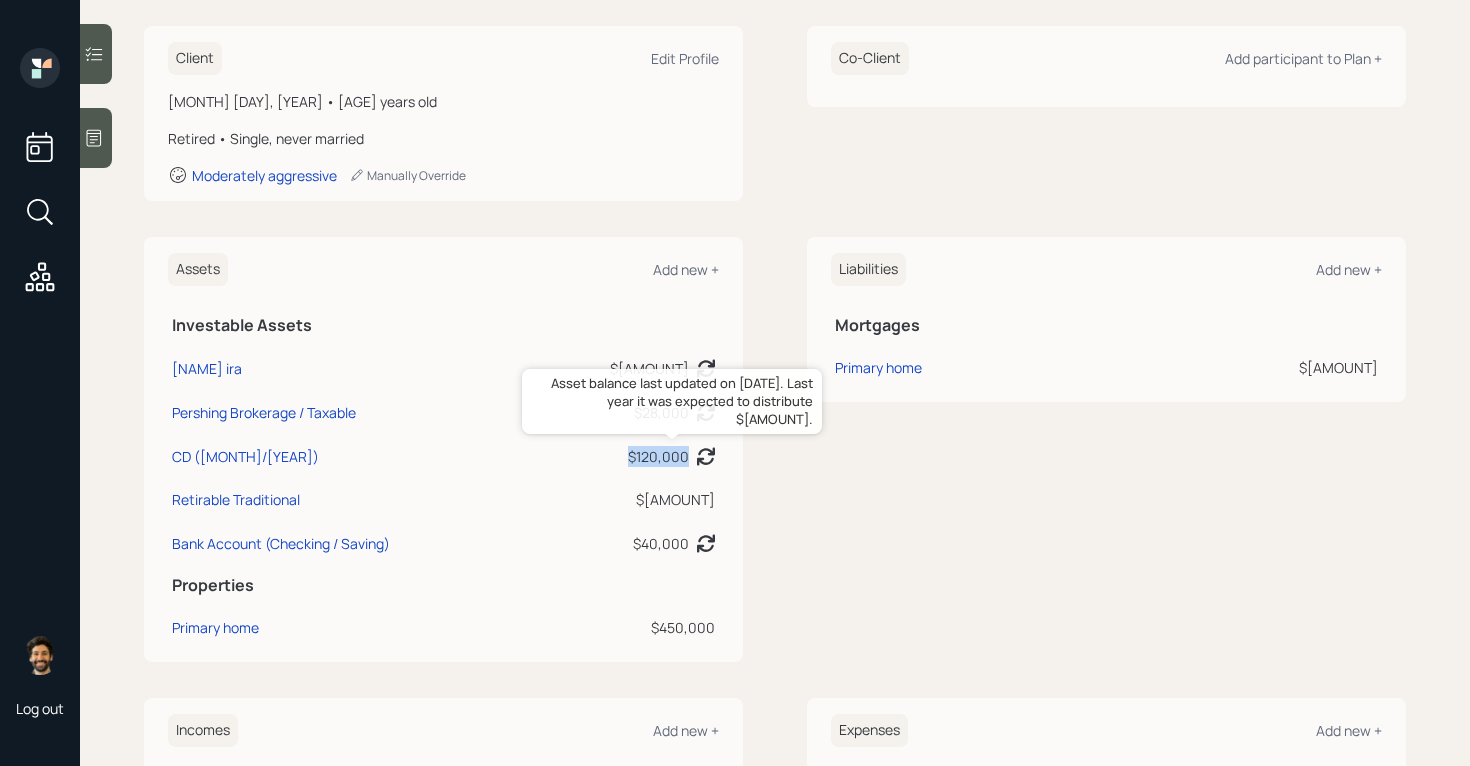 drag, startPoint x: 689, startPoint y: 460, endPoint x: 632, endPoint y: 460, distance: 57 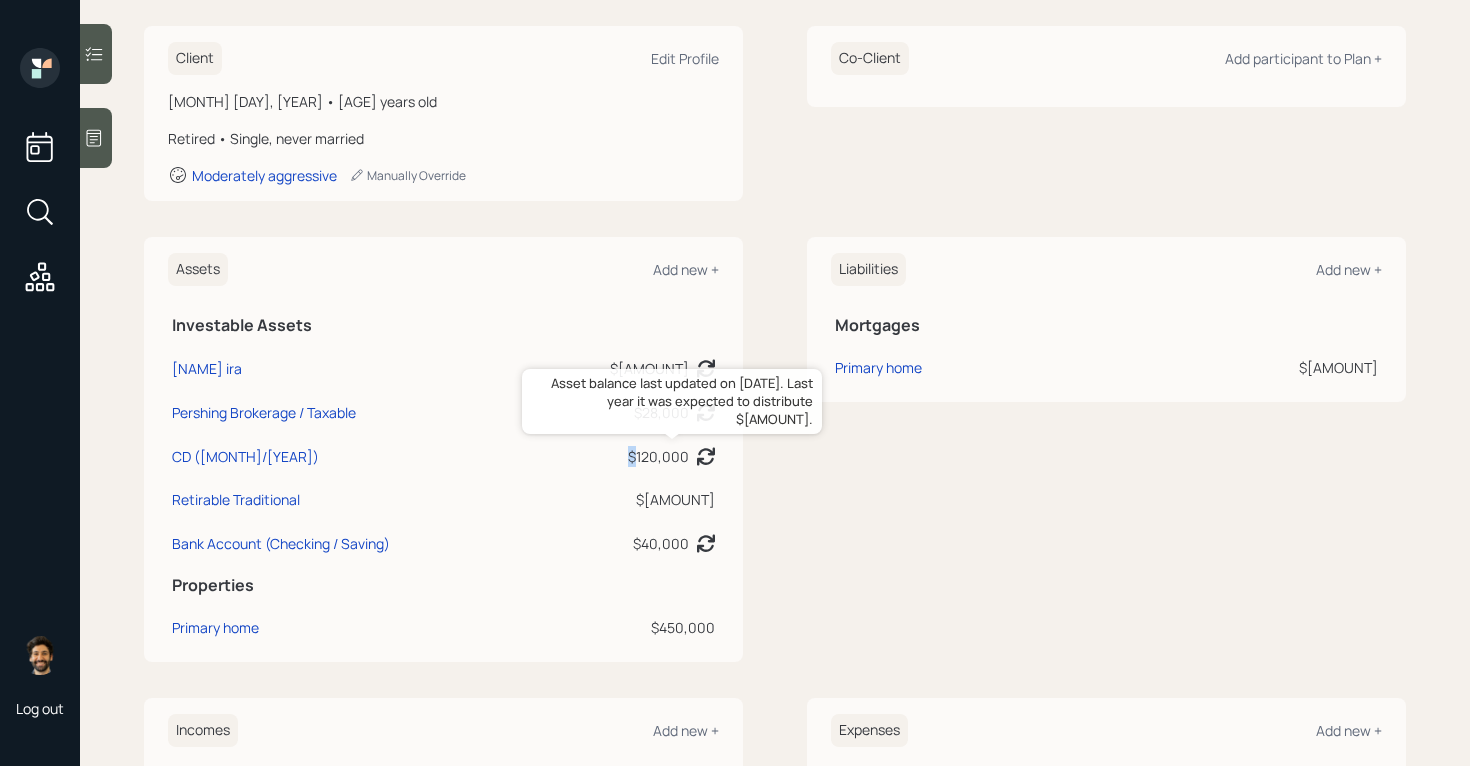 click on "$120,000" at bounding box center [658, 456] 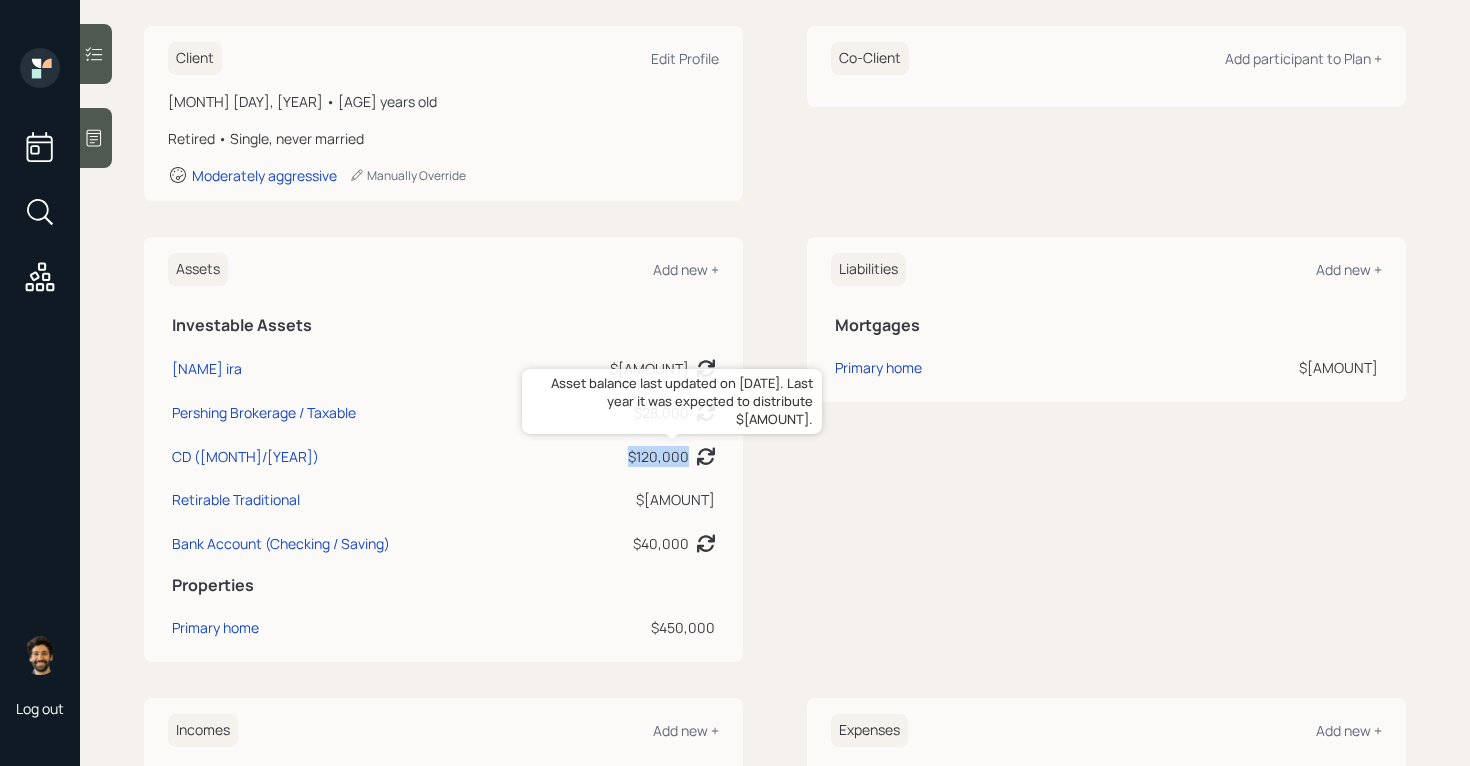 click on "$120,000" at bounding box center (658, 456) 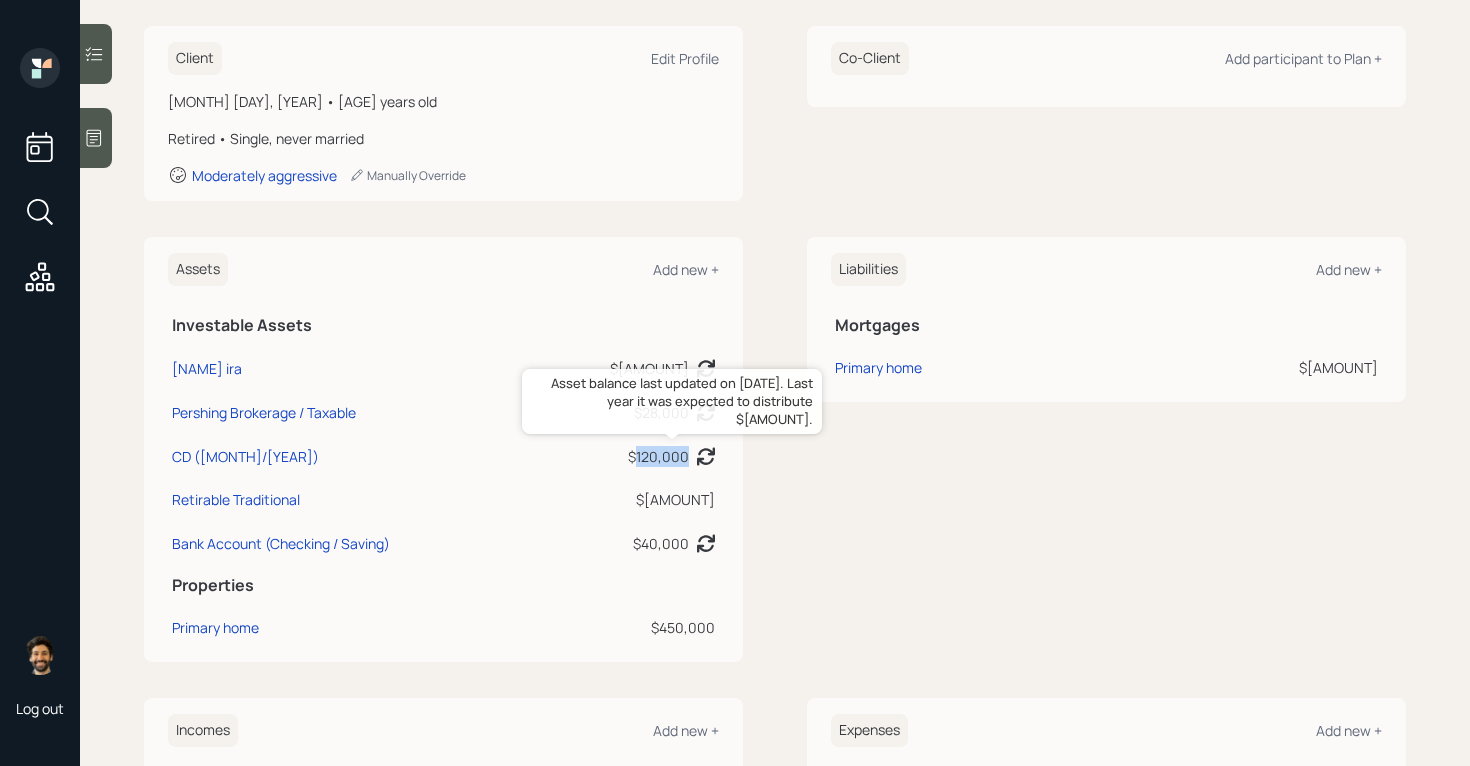 click on "$120,000" at bounding box center [658, 456] 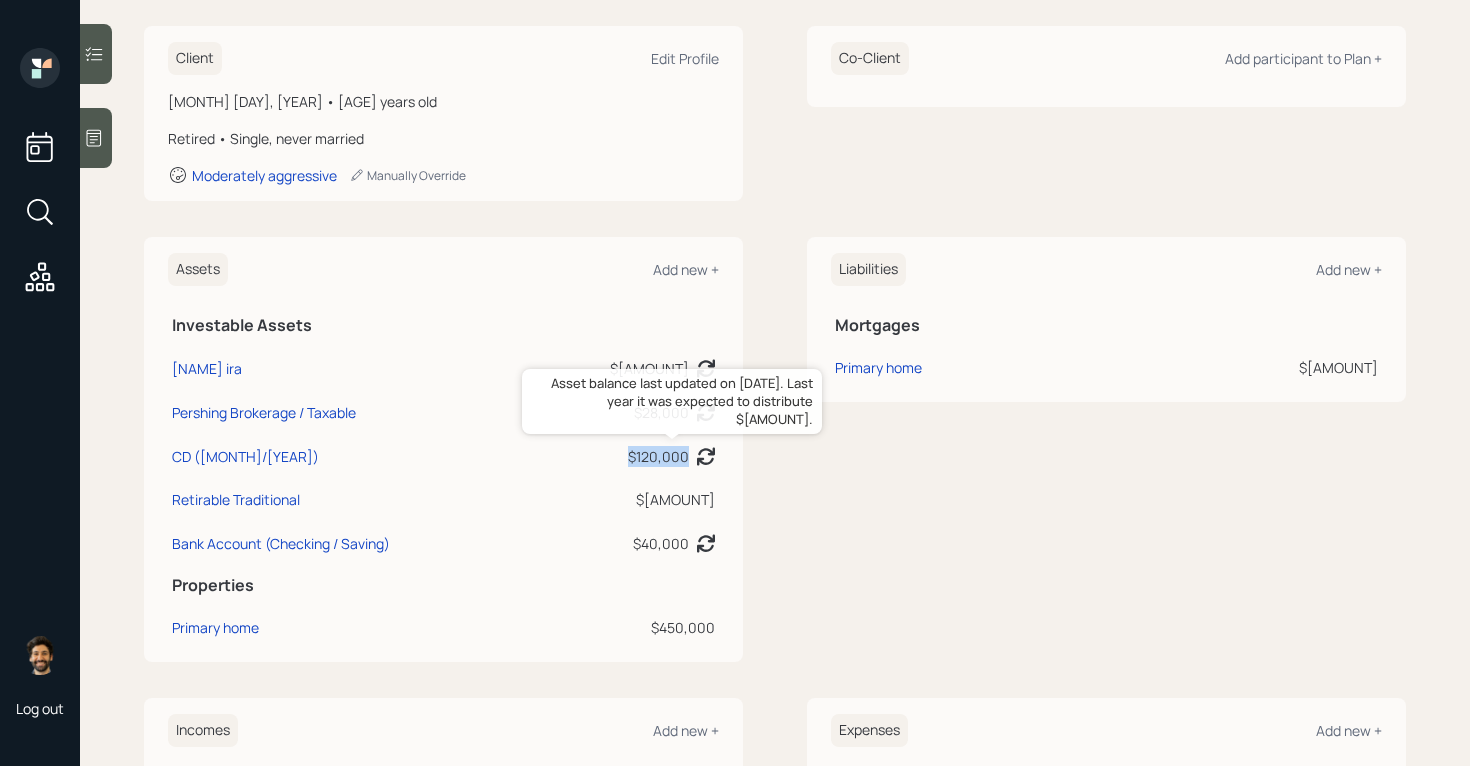 click on "$120,000" at bounding box center (658, 456) 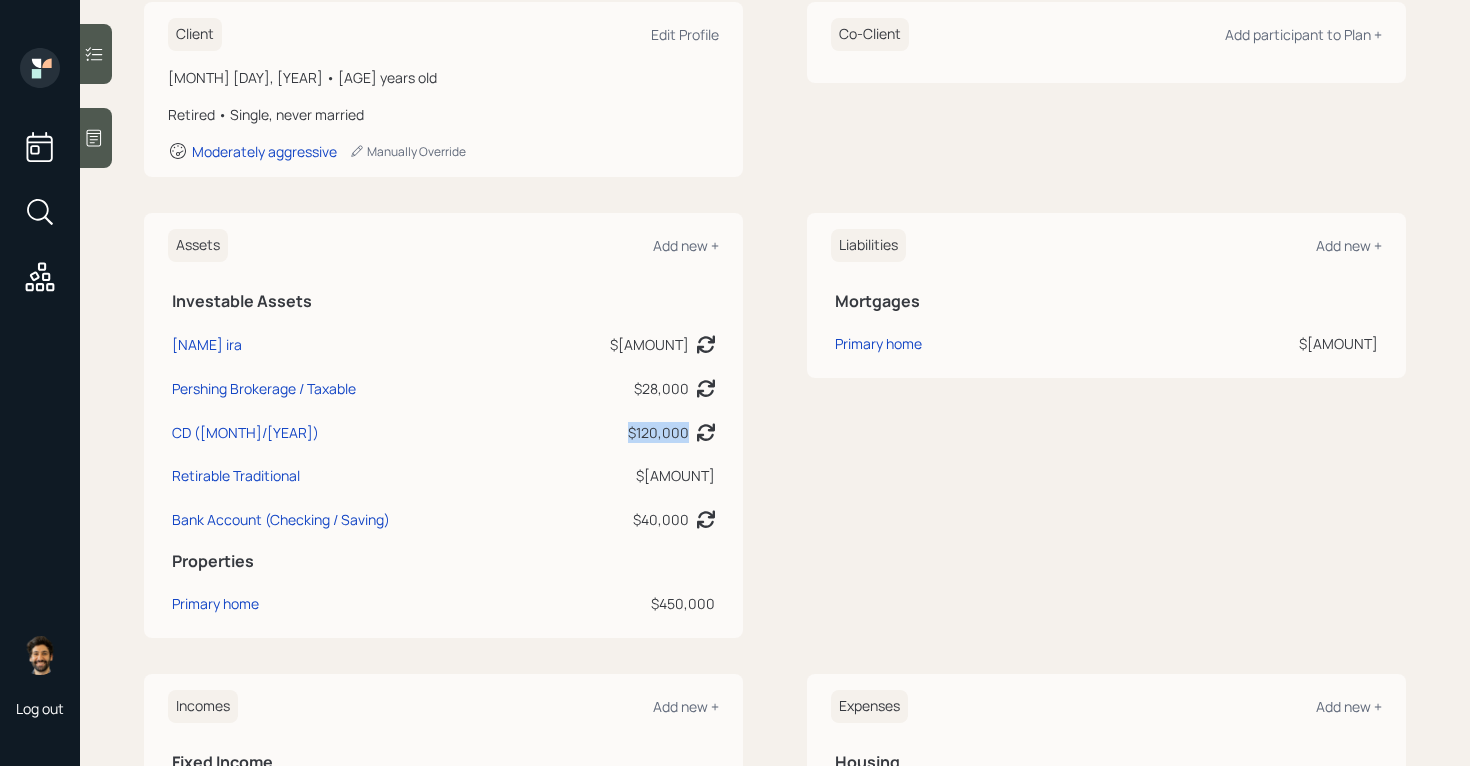 scroll, scrollTop: 302, scrollLeft: 0, axis: vertical 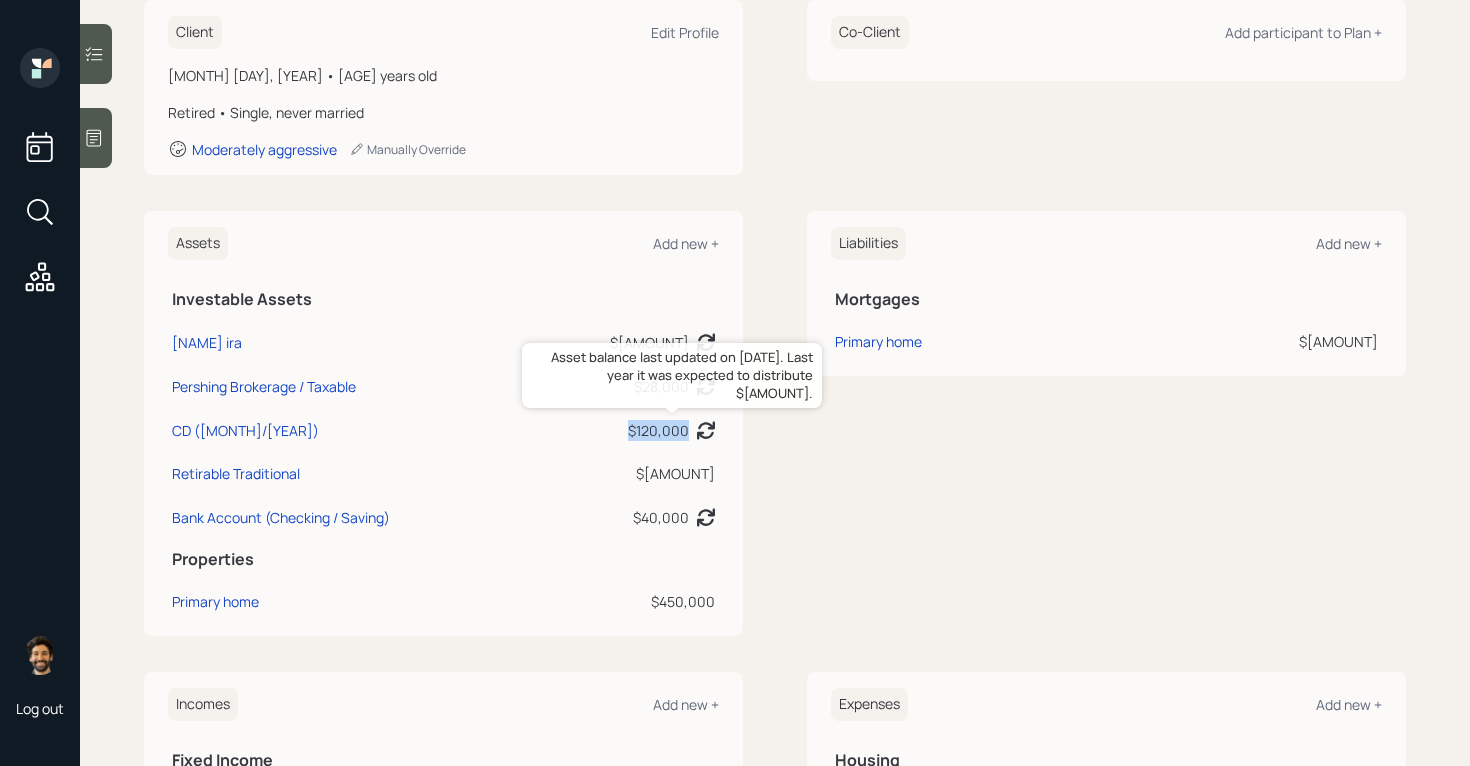 click on "$120,000" at bounding box center (658, 430) 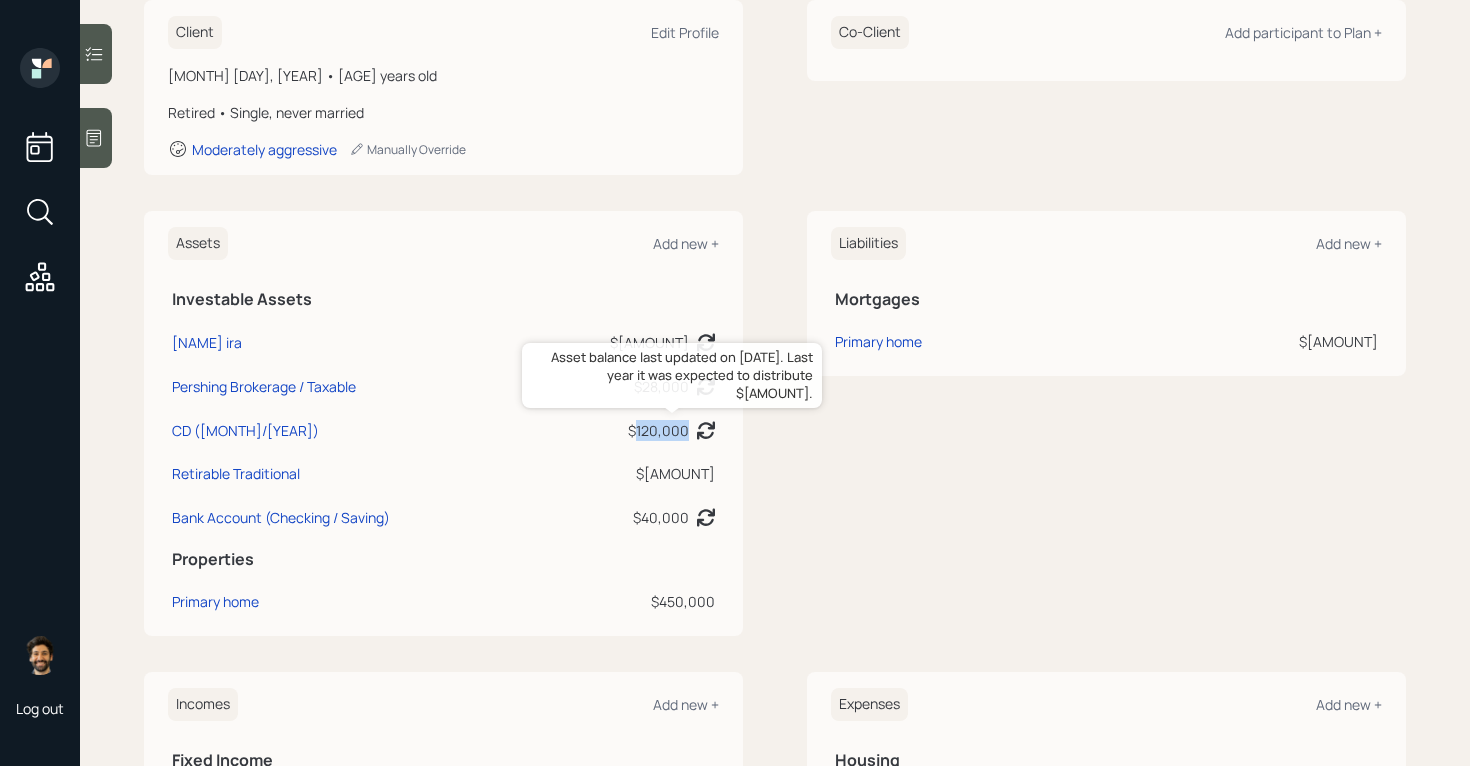 click on "$120,000" at bounding box center [658, 430] 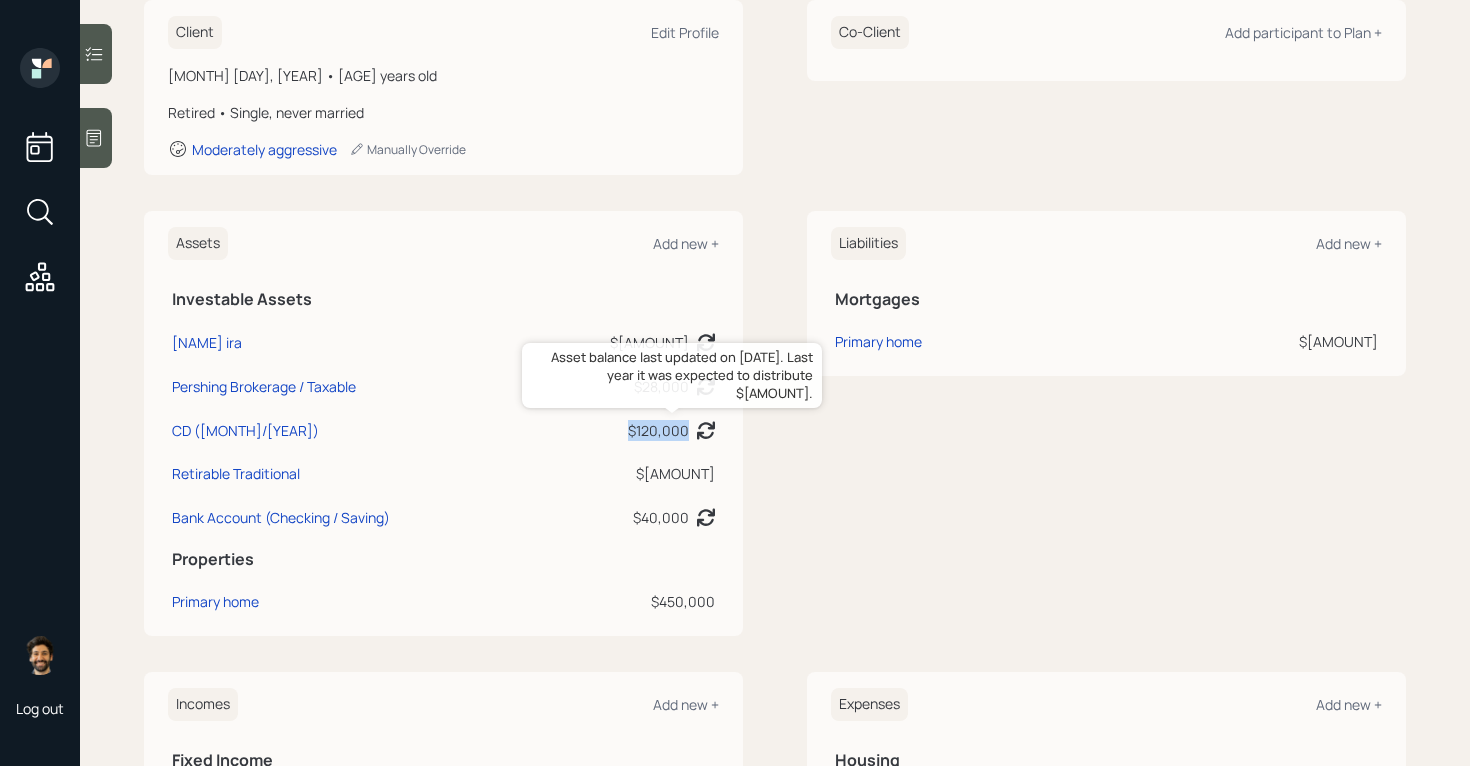 click on "$120,000" at bounding box center (658, 430) 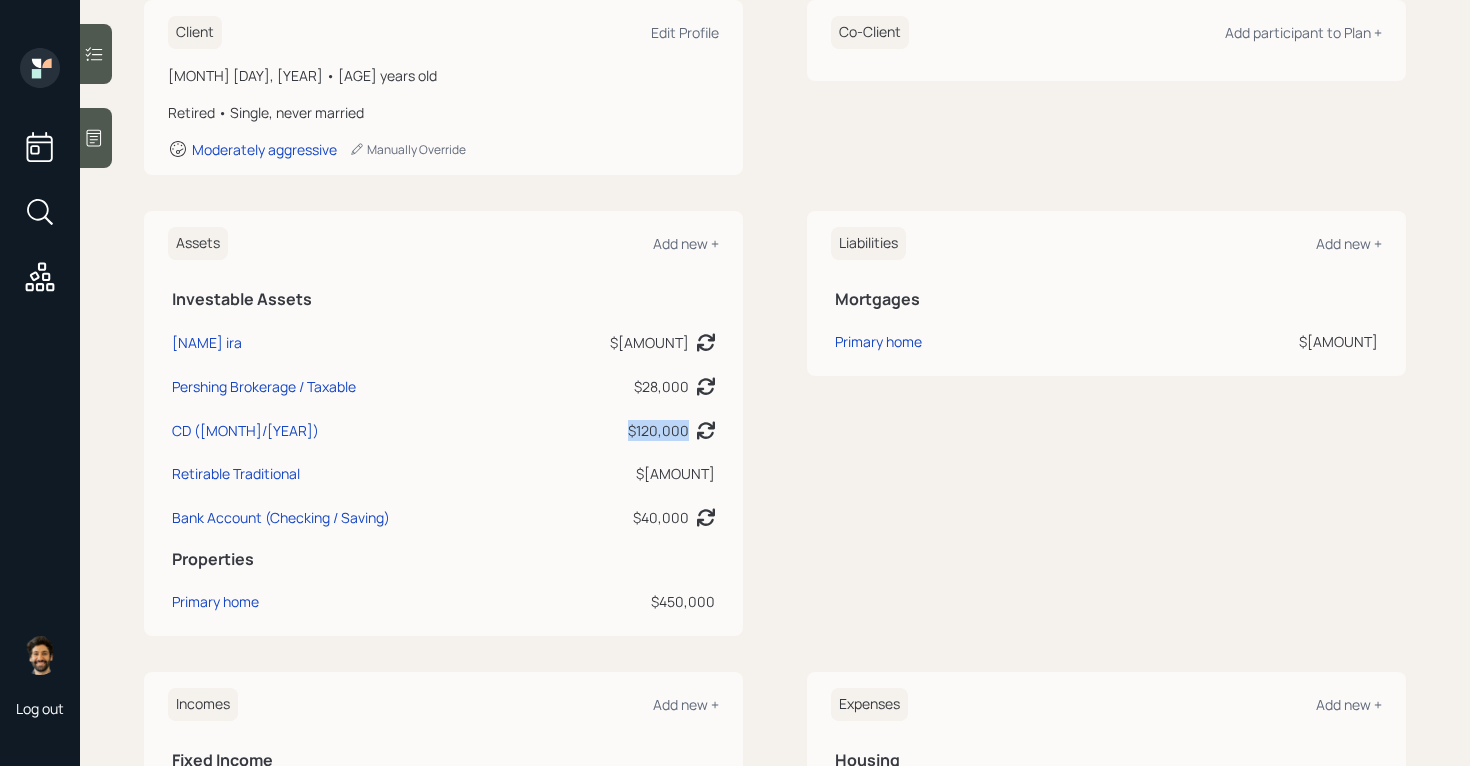 drag, startPoint x: 690, startPoint y: 430, endPoint x: 622, endPoint y: 430, distance: 68 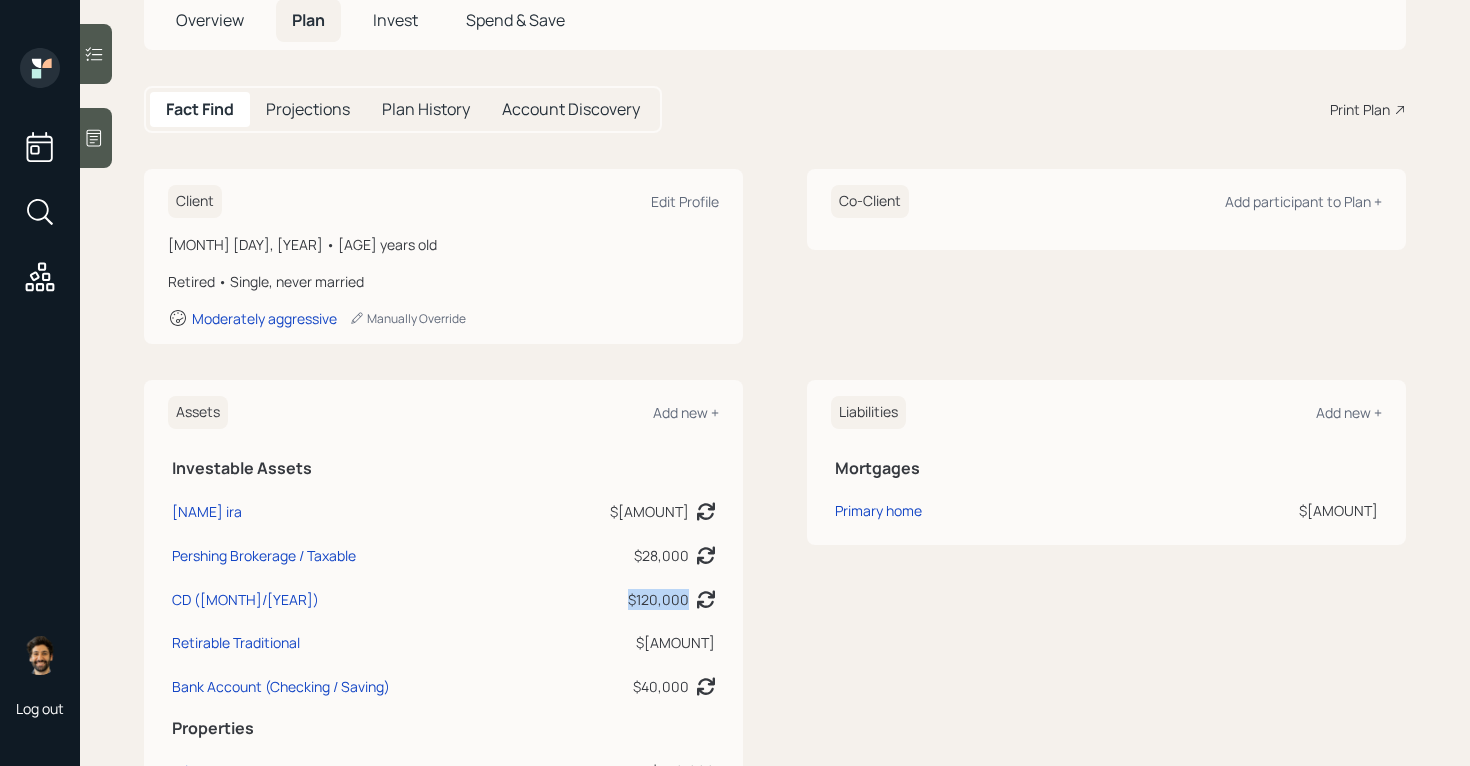 scroll, scrollTop: 0, scrollLeft: 0, axis: both 